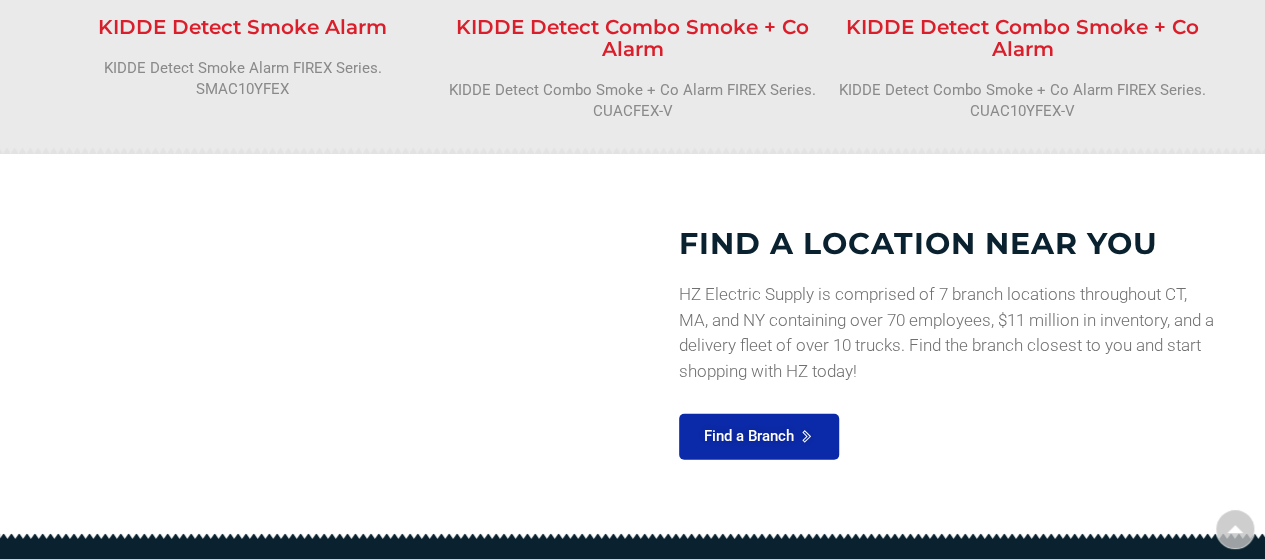 scroll, scrollTop: 2506, scrollLeft: 0, axis: vertical 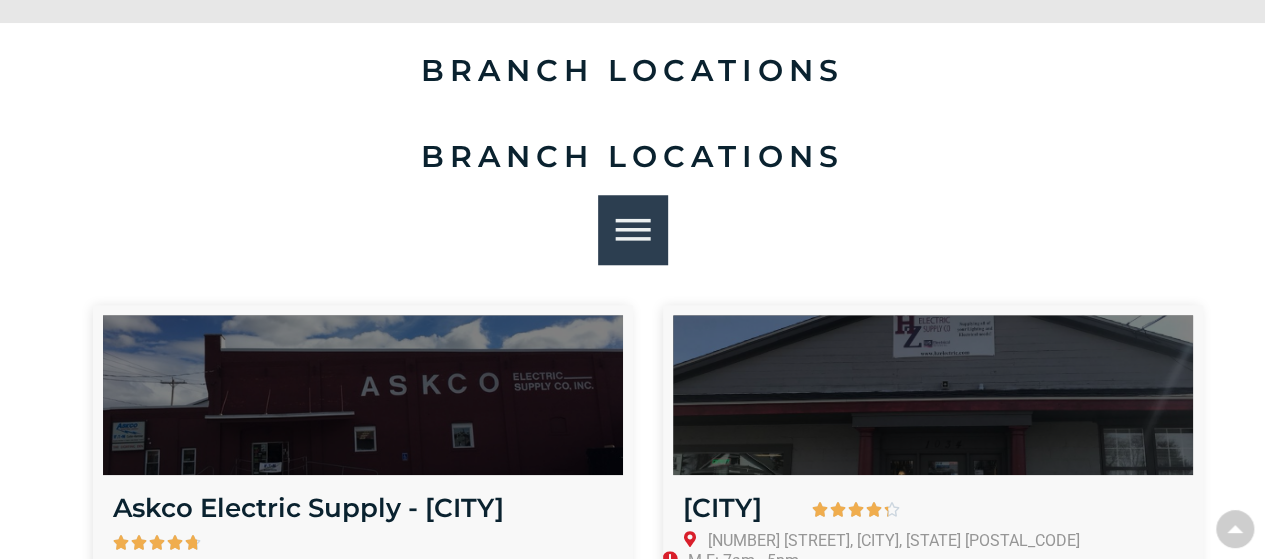 drag, startPoint x: 612, startPoint y: 222, endPoint x: 754, endPoint y: 229, distance: 142.17242 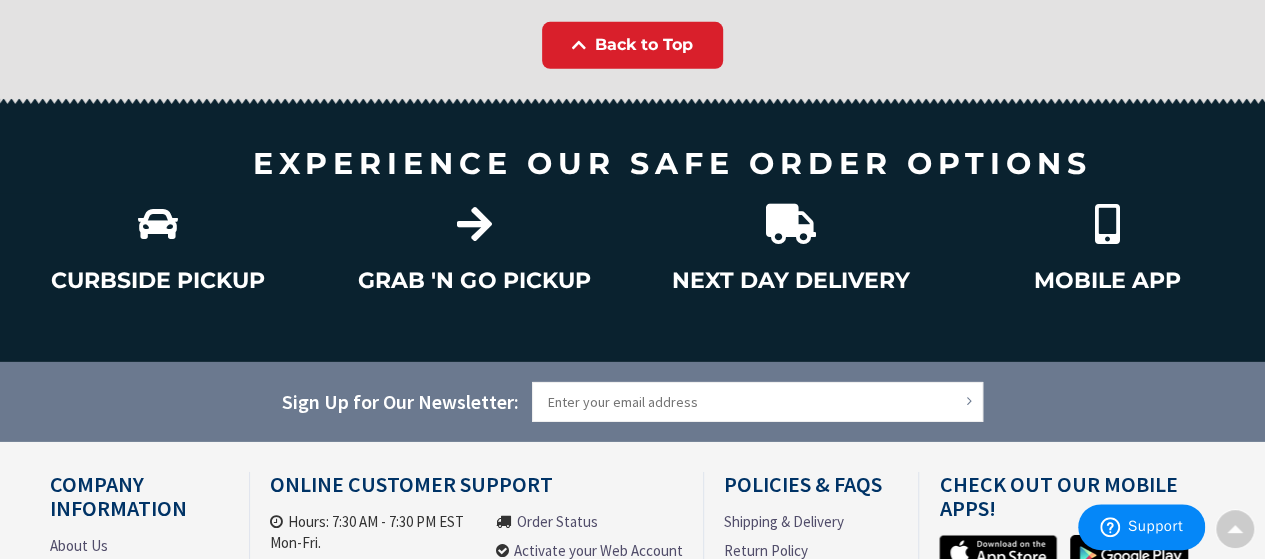 scroll, scrollTop: 2831, scrollLeft: 0, axis: vertical 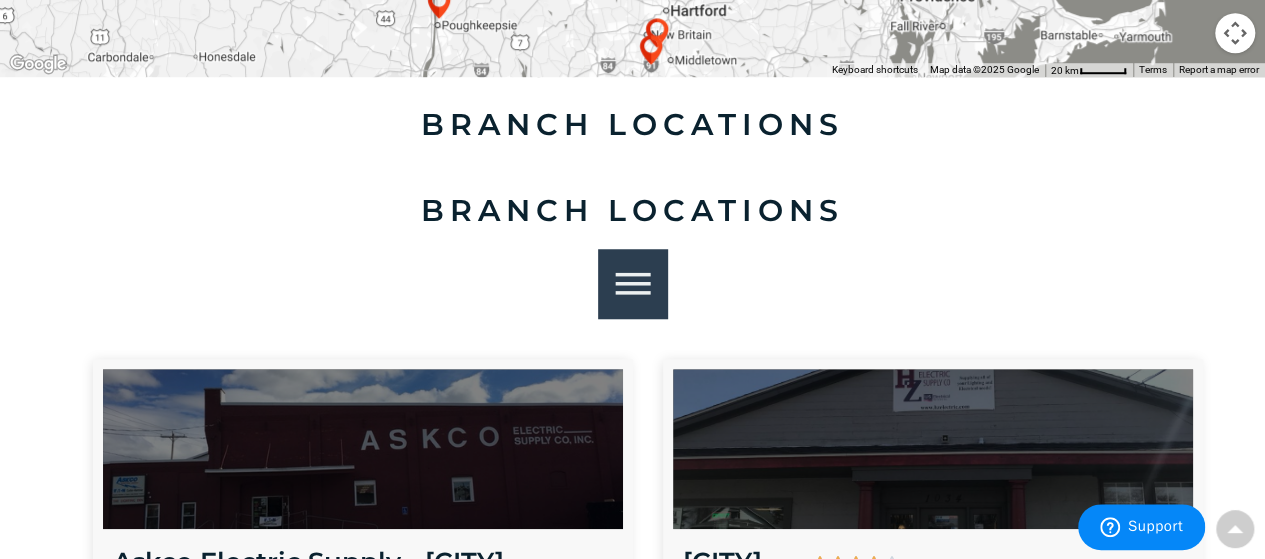 click at bounding box center [632, 283] 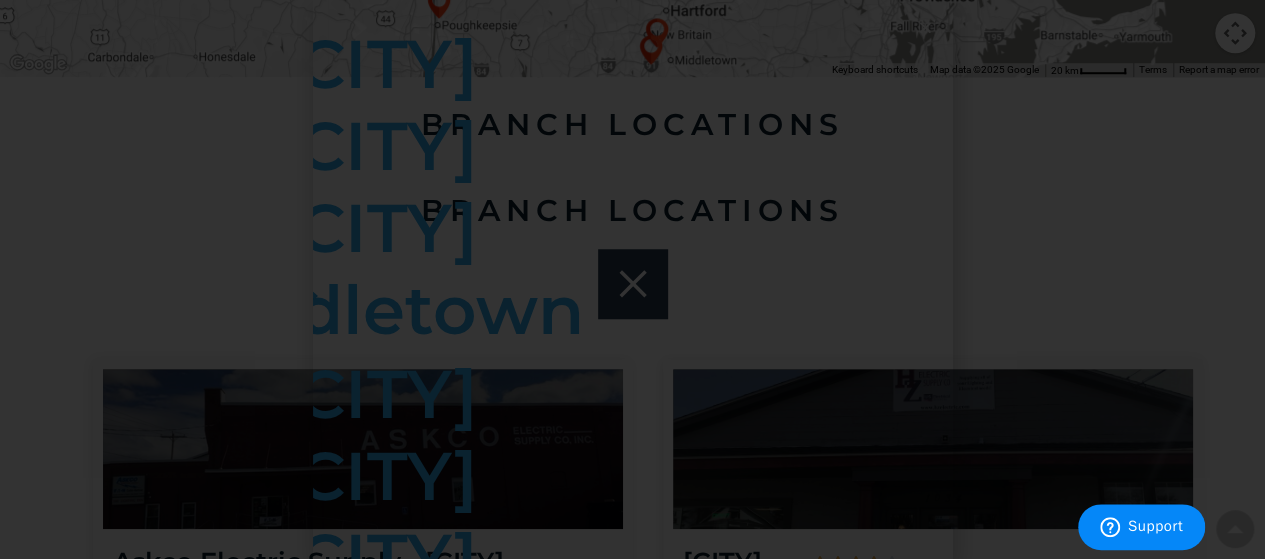 scroll, scrollTop: 0, scrollLeft: 0, axis: both 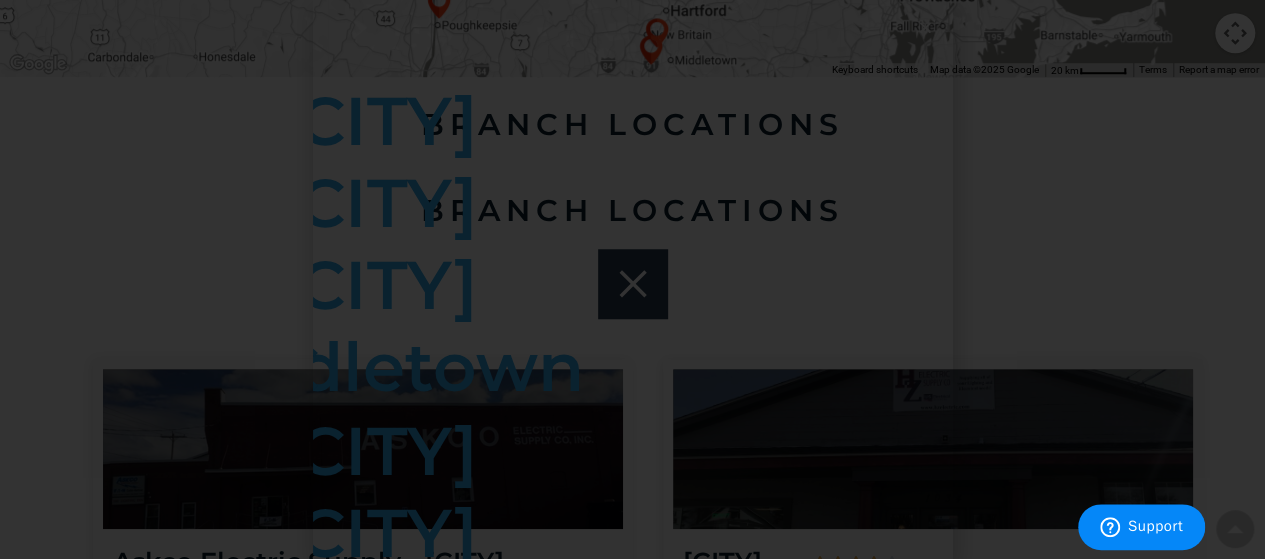 click on "Kingston
Latham
Meriden
Middletown CDC
Northampton
Pittsfield
Poughkeepsie
Springfield
Kingston
Latham
Meriden
Middletown CDC
Northampton
Pittsfield
Poughkeepsie
Springfield" at bounding box center [945, 349] 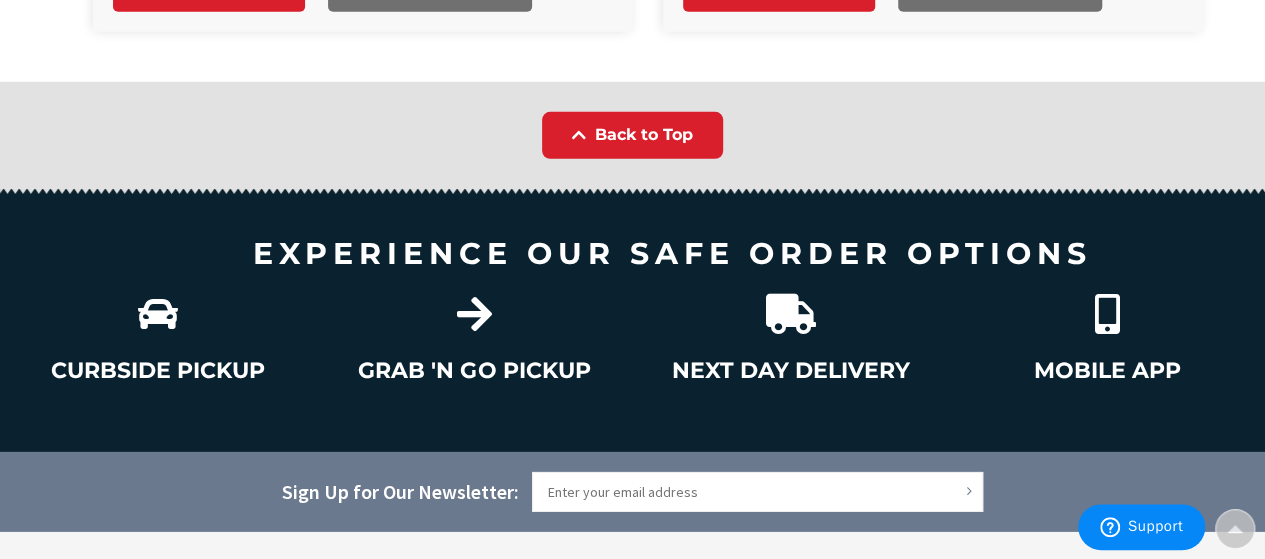 scroll, scrollTop: 2831, scrollLeft: 0, axis: vertical 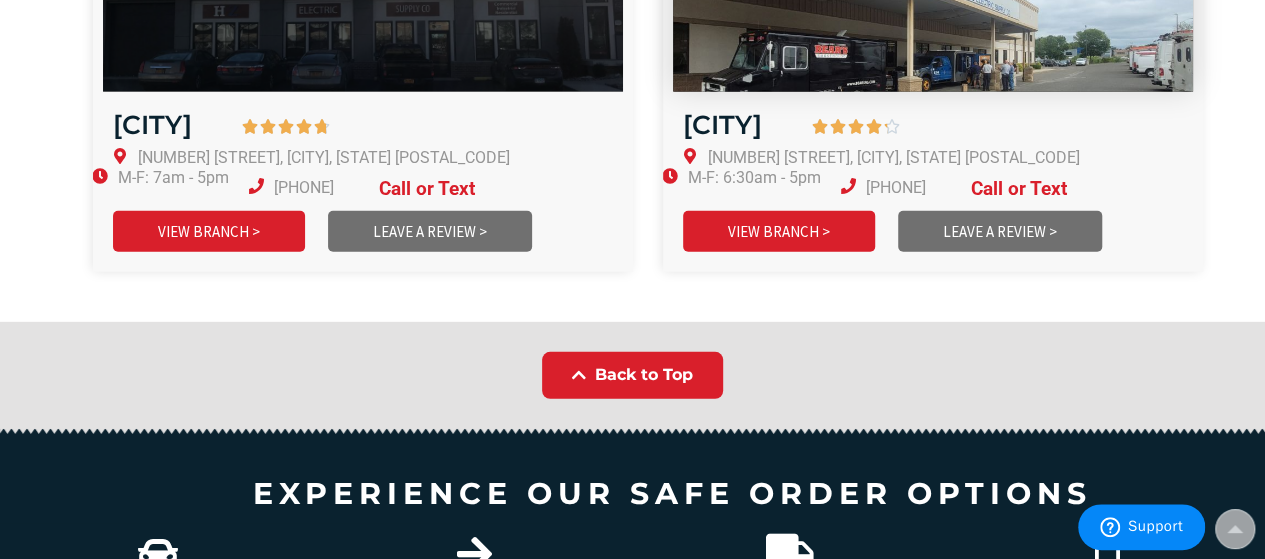 drag, startPoint x: 668, startPoint y: 314, endPoint x: 840, endPoint y: 16, distance: 344.07556 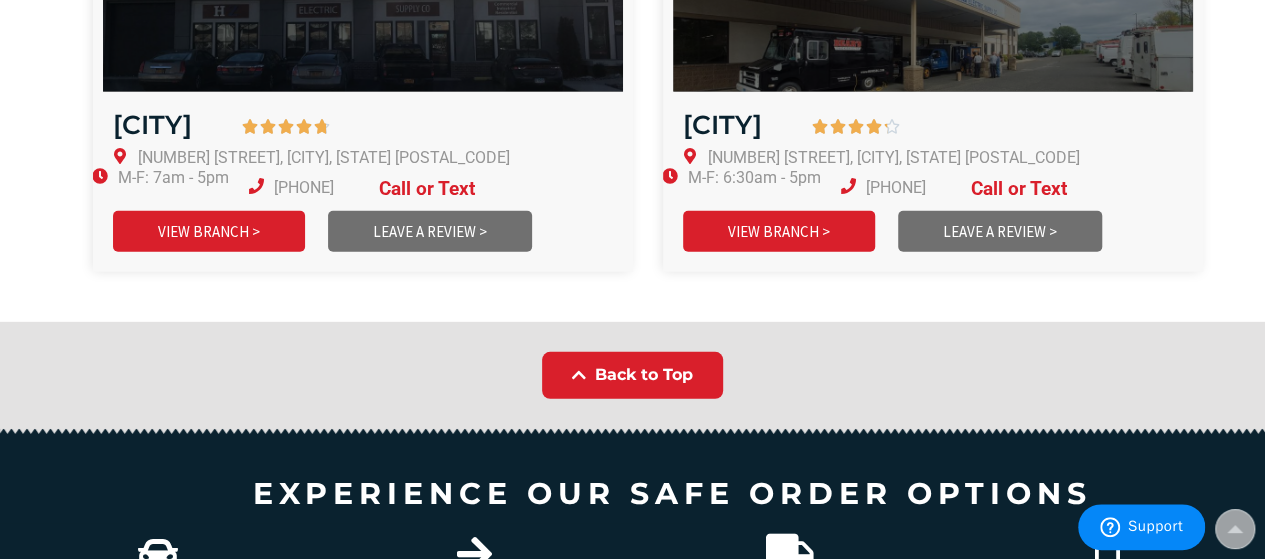 drag, startPoint x: 752, startPoint y: 325, endPoint x: 809, endPoint y: 392, distance: 87.965904 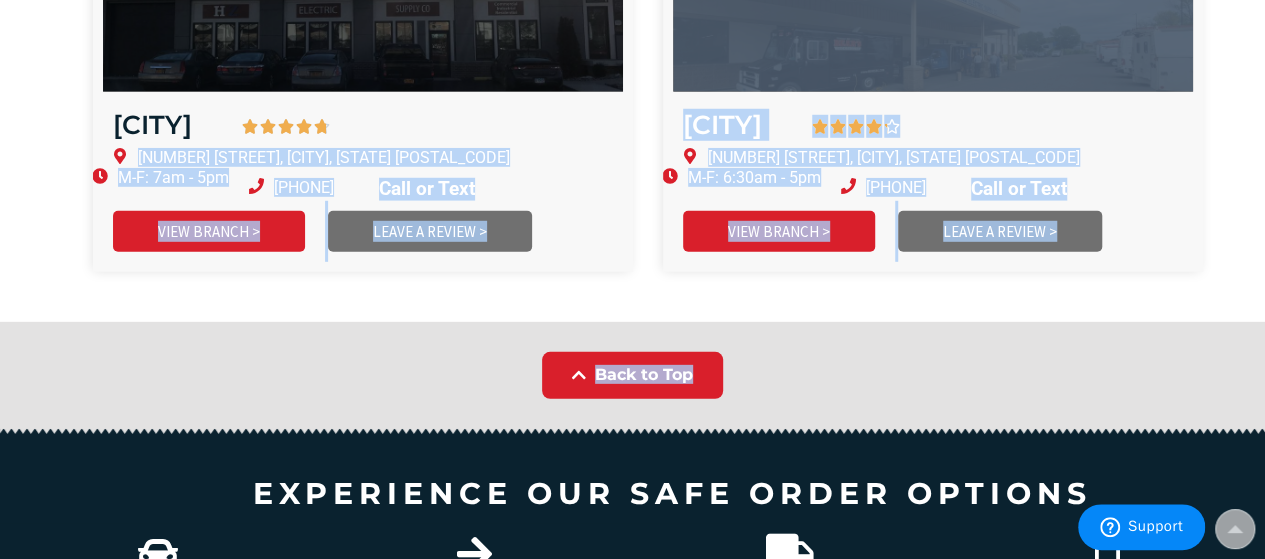 drag, startPoint x: 812, startPoint y: 395, endPoint x: 0, endPoint y: 154, distance: 847.00946 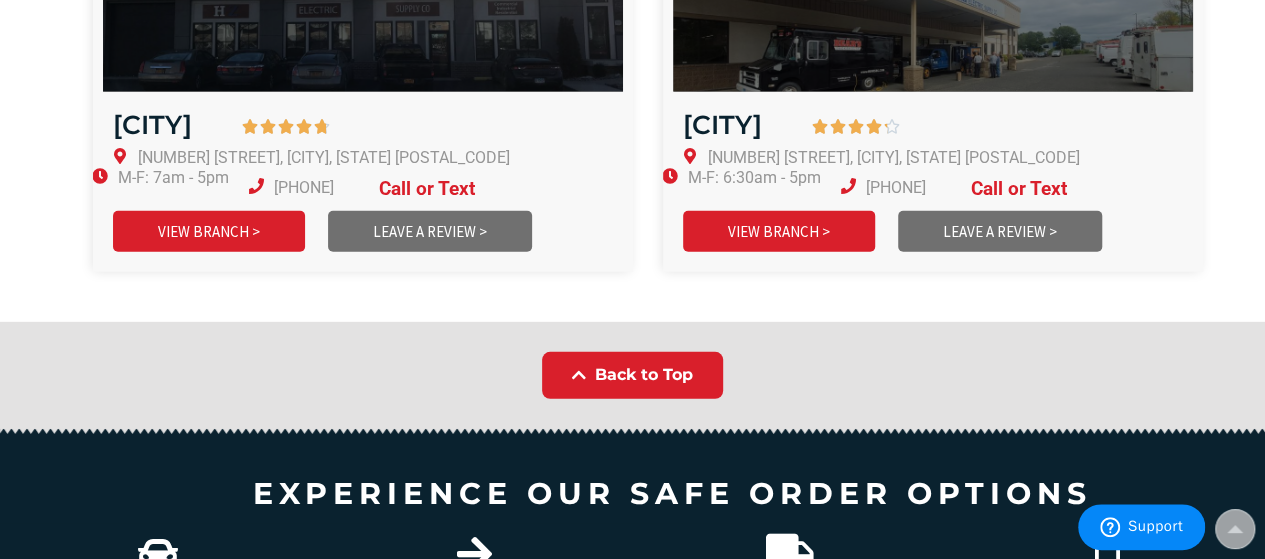 click on "Poughkeepsie
       4.8/5
135 N Hamilton St, Poughkeepsie, NY 12601
M-F: 7am - 5pm
845-214-1100" at bounding box center (632, 102) 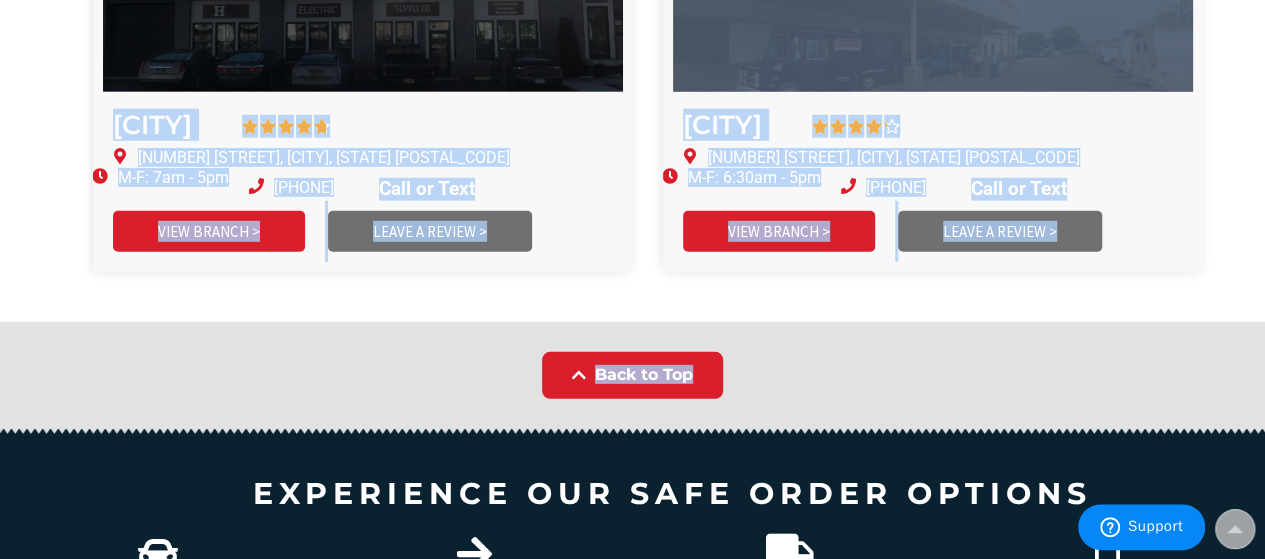 drag, startPoint x: 102, startPoint y: 137, endPoint x: 911, endPoint y: 387, distance: 846.7473 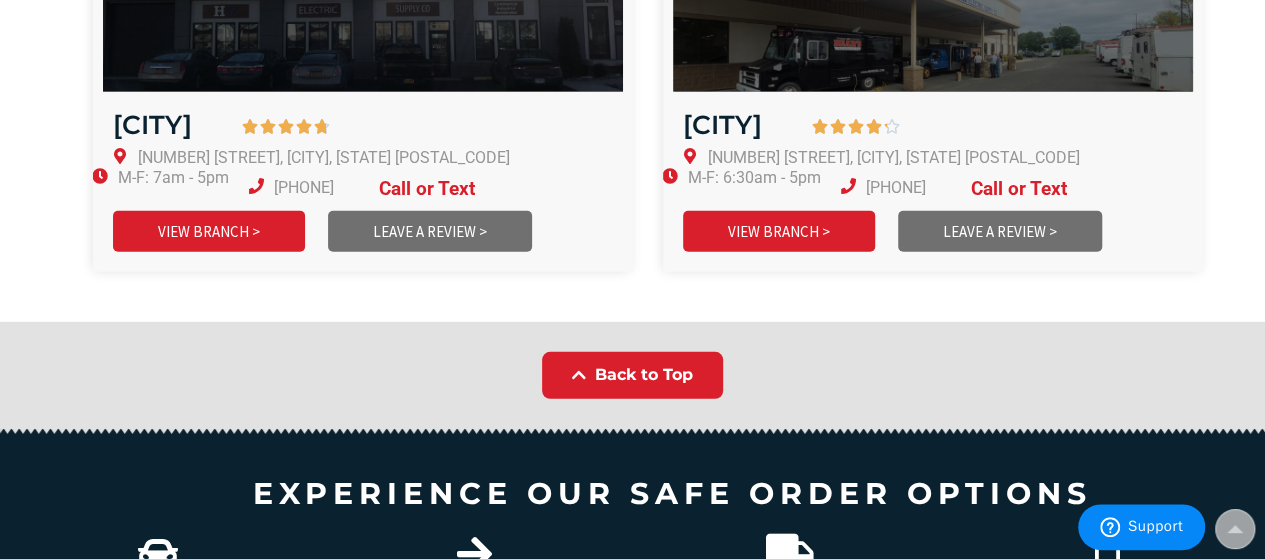 click on "Back to Top" at bounding box center [632, 375] 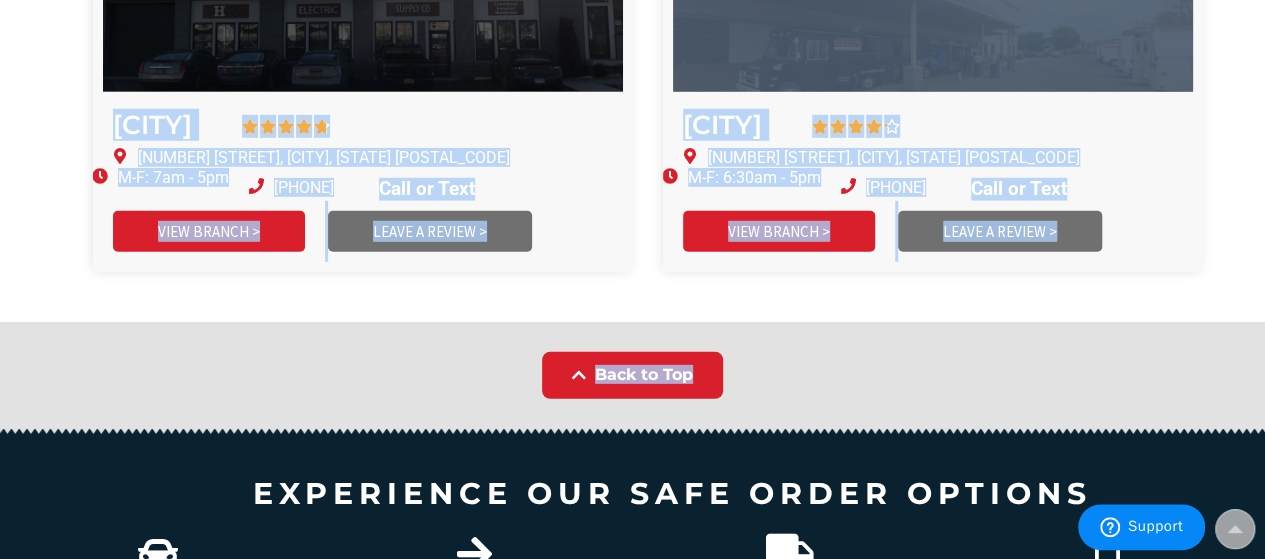 drag, startPoint x: 882, startPoint y: 377, endPoint x: 183, endPoint y: 129, distance: 741.6906 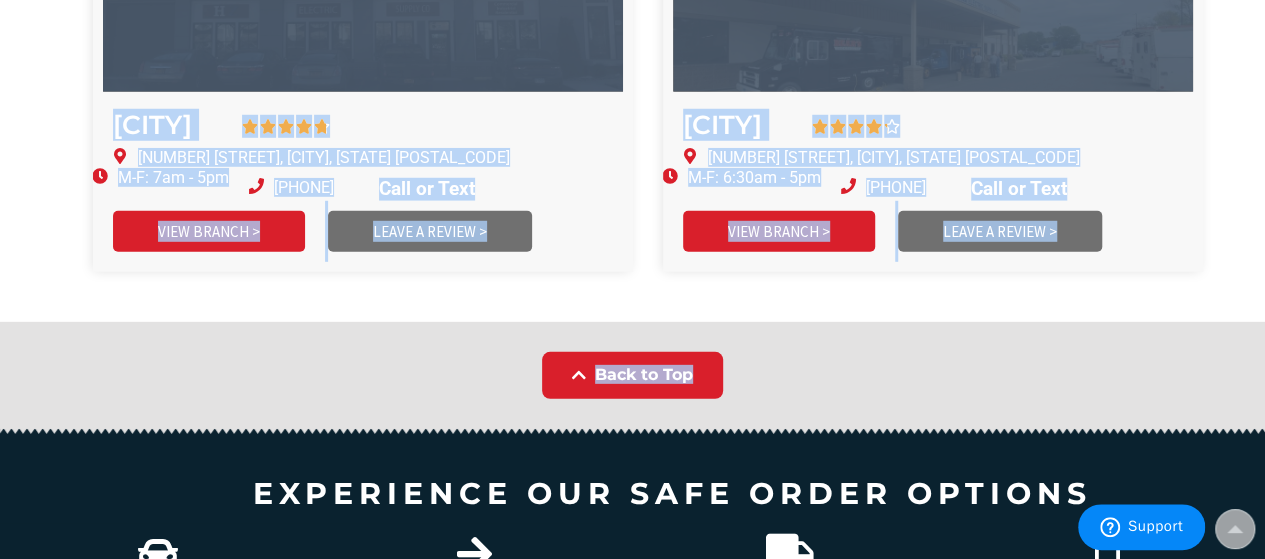 click on "Springfield
       4.2/5
274 Taylor St, Springfield, MA 01105
M-F: 6:30am - 5pm
413-734-6407" at bounding box center (918, 97) 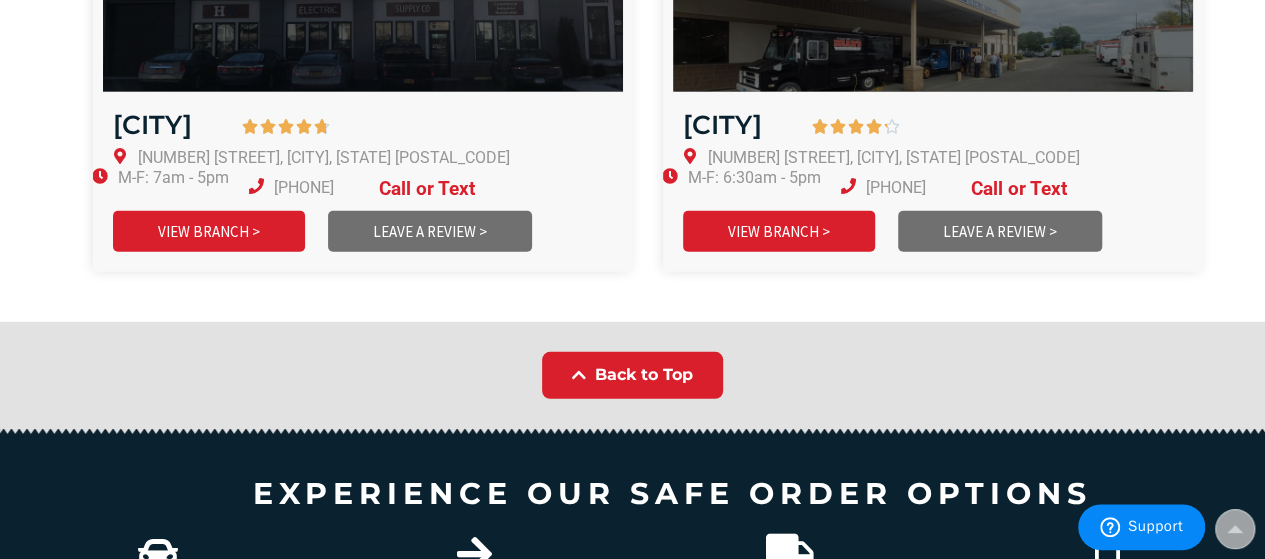 click on "Back to Top" at bounding box center (632, 375) 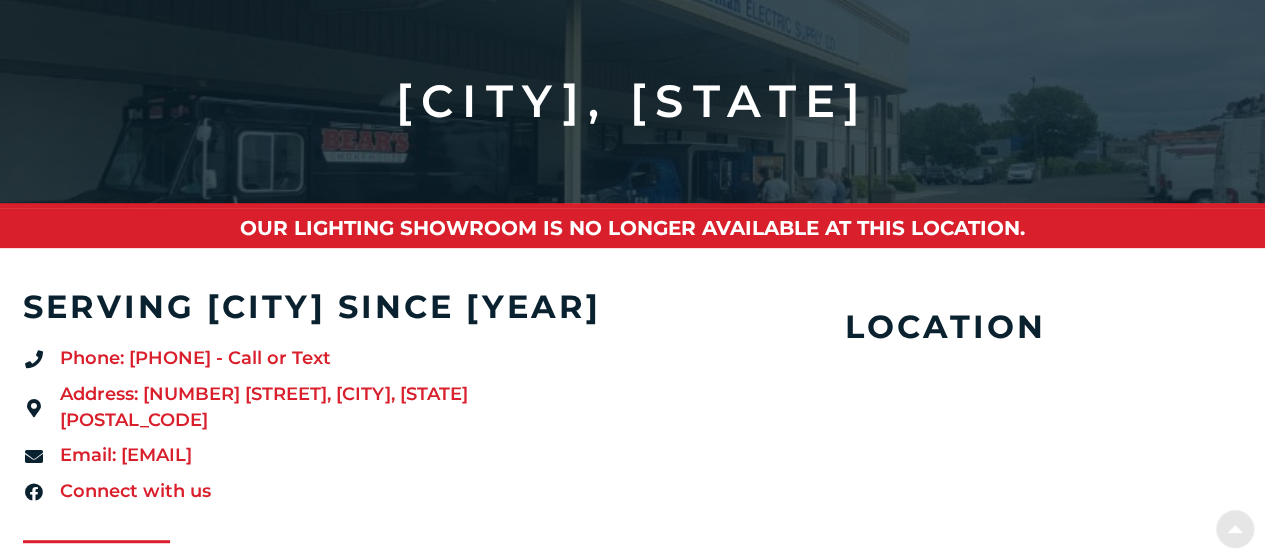 scroll, scrollTop: 314, scrollLeft: 0, axis: vertical 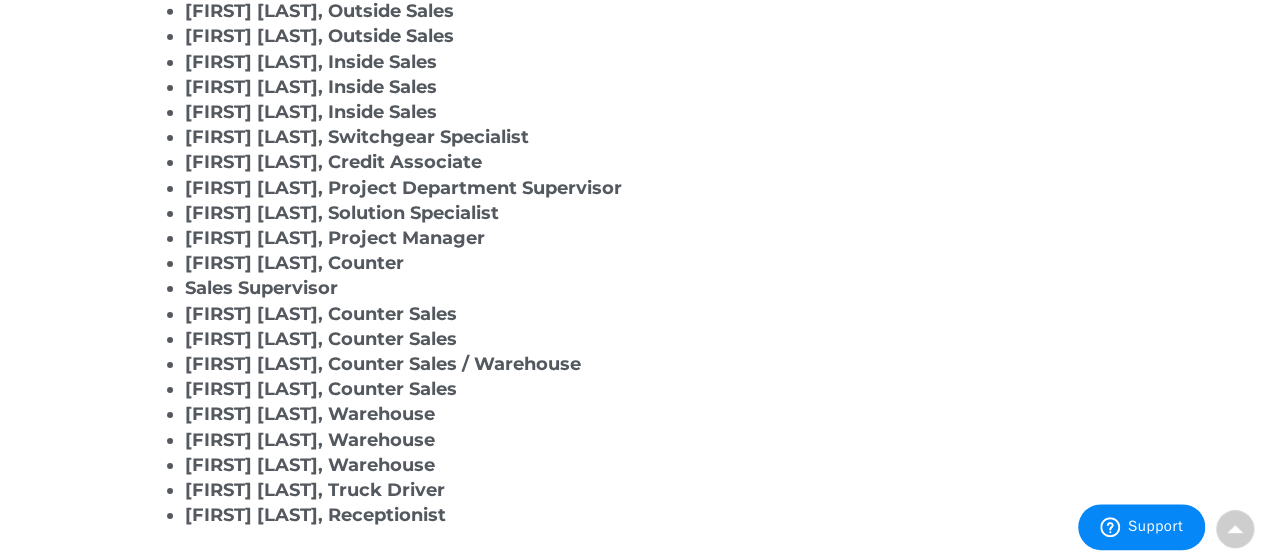 click on "Robin Guay, Credit Associate" at bounding box center (333, 162) 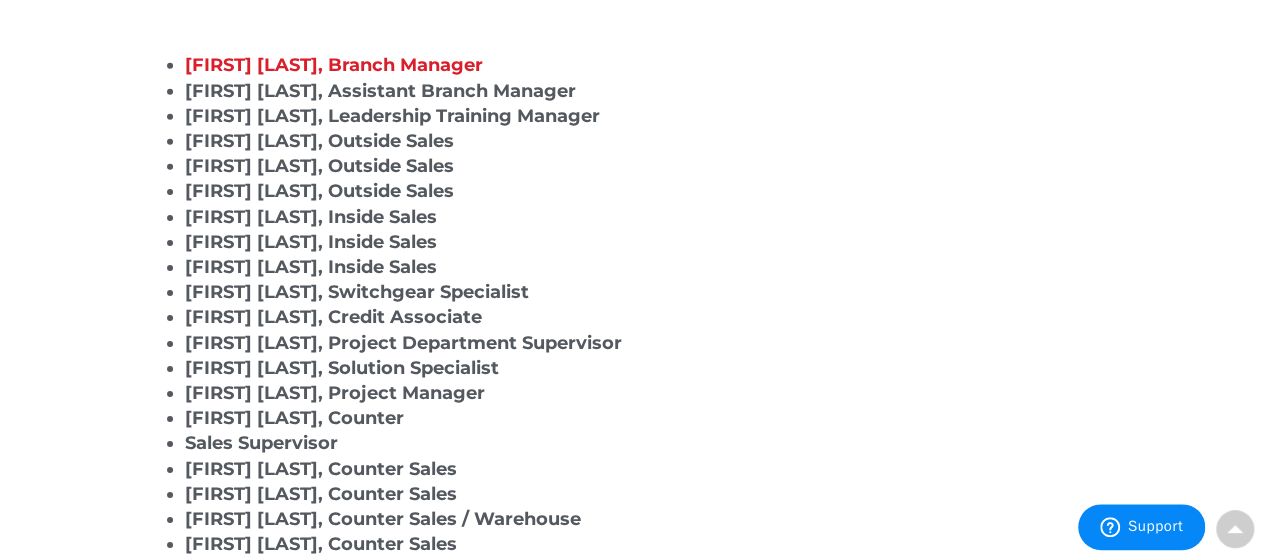 scroll, scrollTop: 2900, scrollLeft: 0, axis: vertical 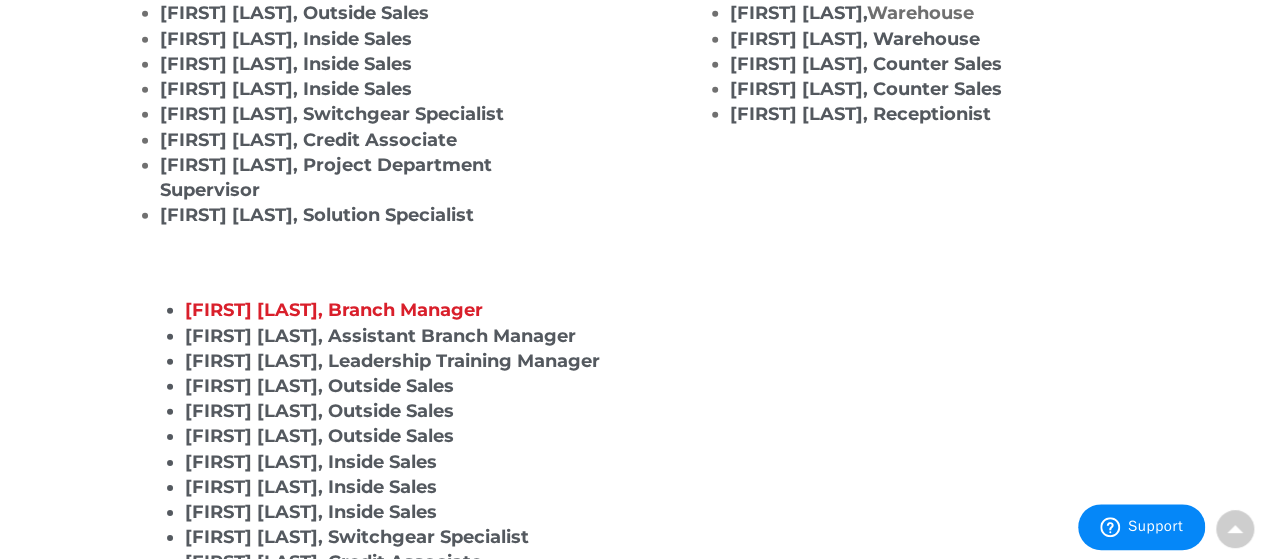 click on "Glen Desjardins Branch Manager" at bounding box center (334, 310) 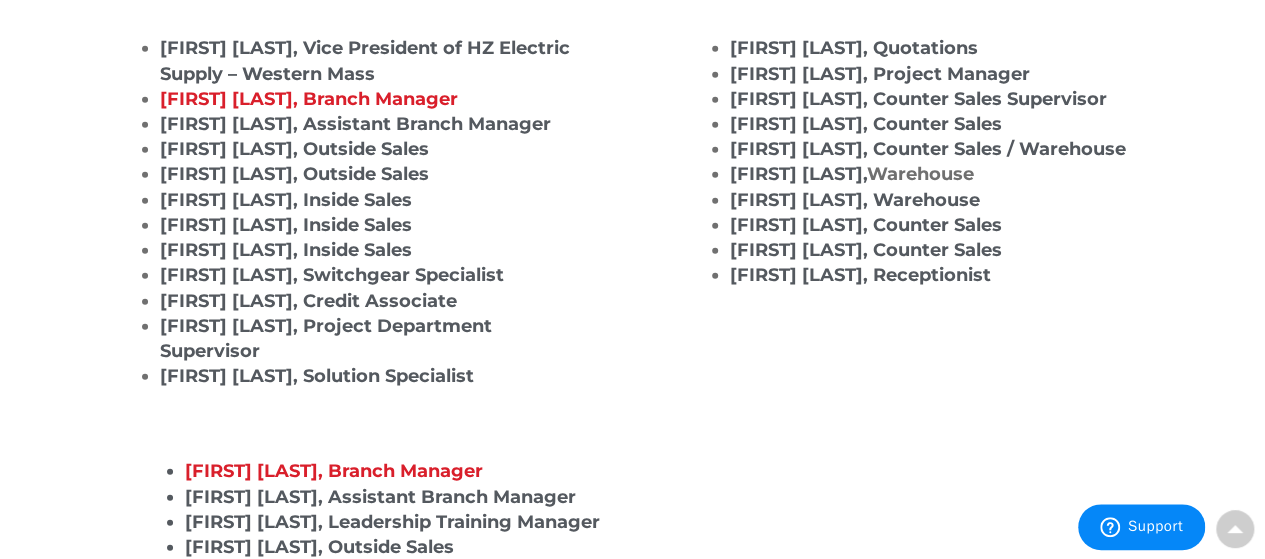 scroll, scrollTop: 2600, scrollLeft: 0, axis: vertical 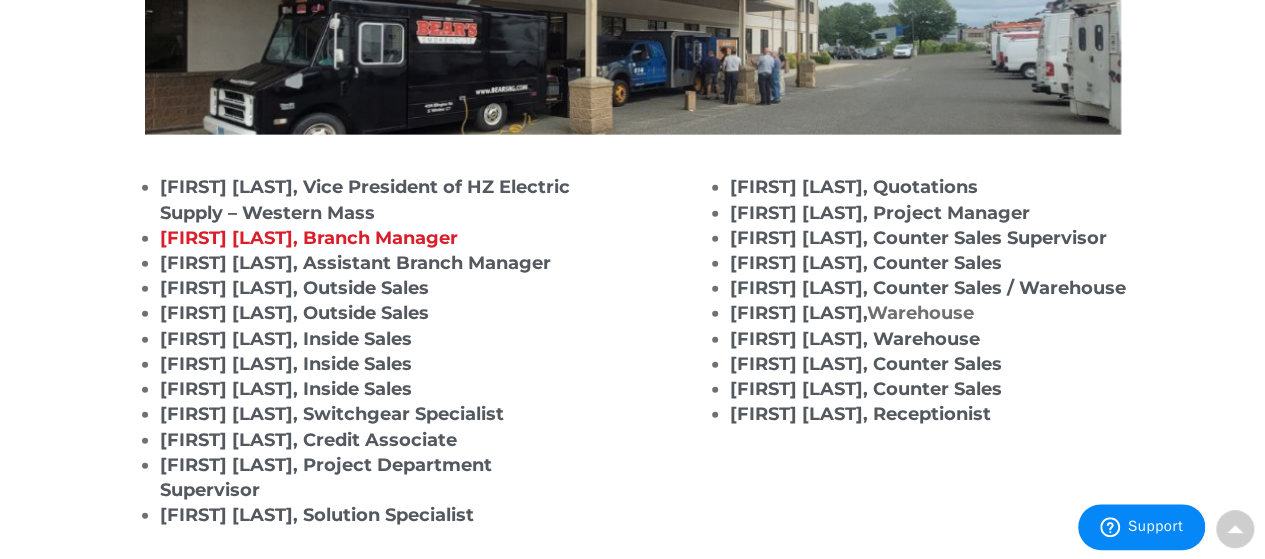 click on "Mark Melikian, Branch Manager" at bounding box center (309, 238) 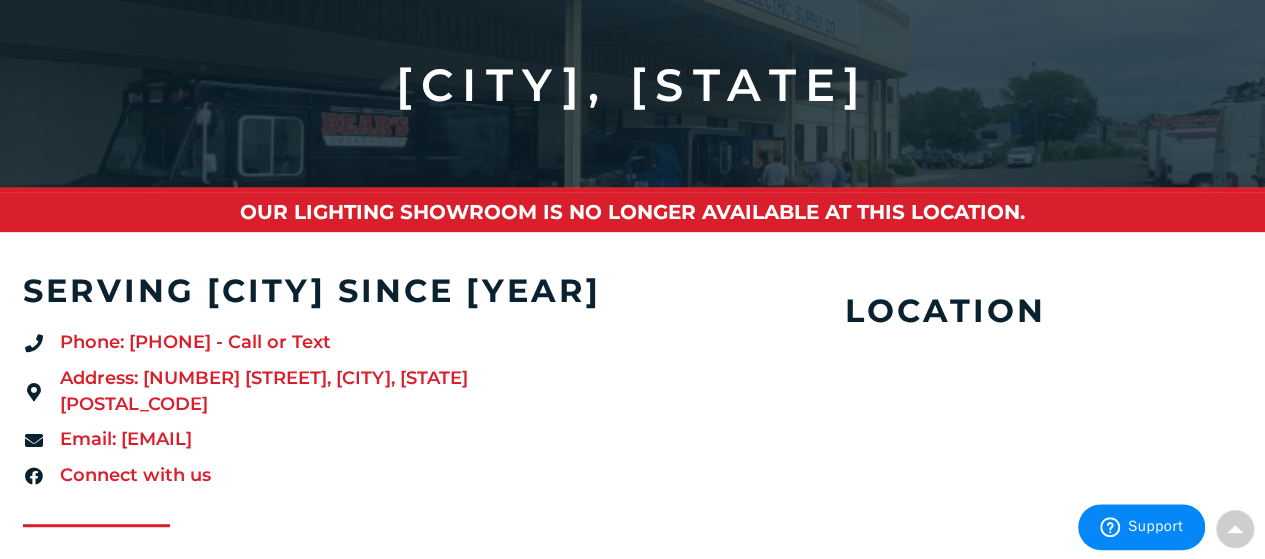 scroll, scrollTop: 200, scrollLeft: 0, axis: vertical 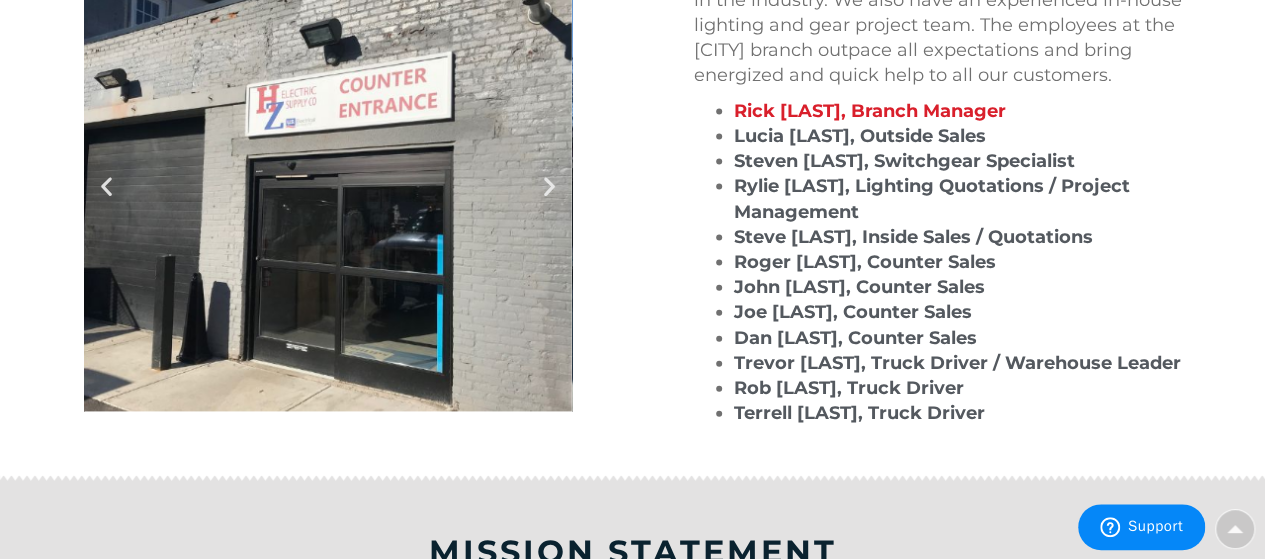 click on "Previous
Next" at bounding box center (328, 186) 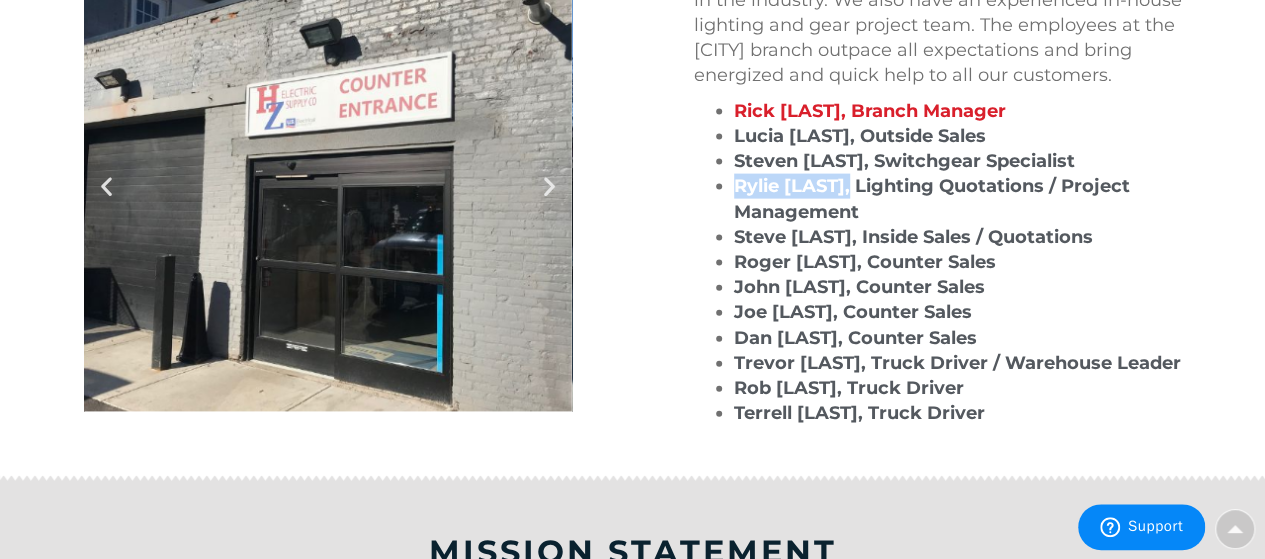 drag, startPoint x: 734, startPoint y: 210, endPoint x: 848, endPoint y: 213, distance: 114.03947 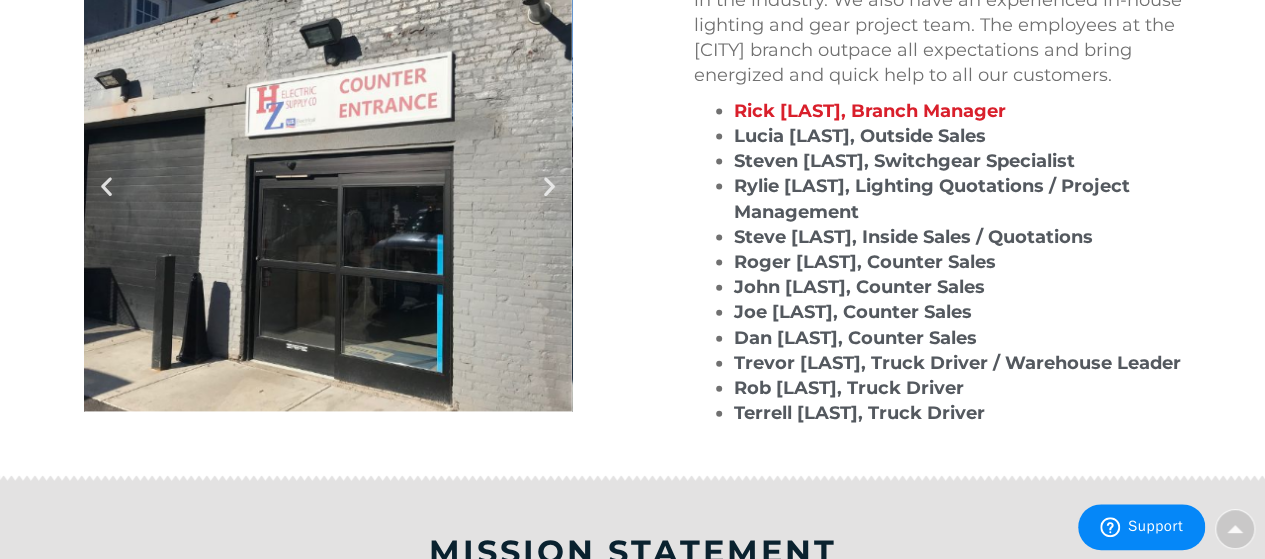 click on "[FIRST] [LAST], Counter Sales" at bounding box center (958, 287) 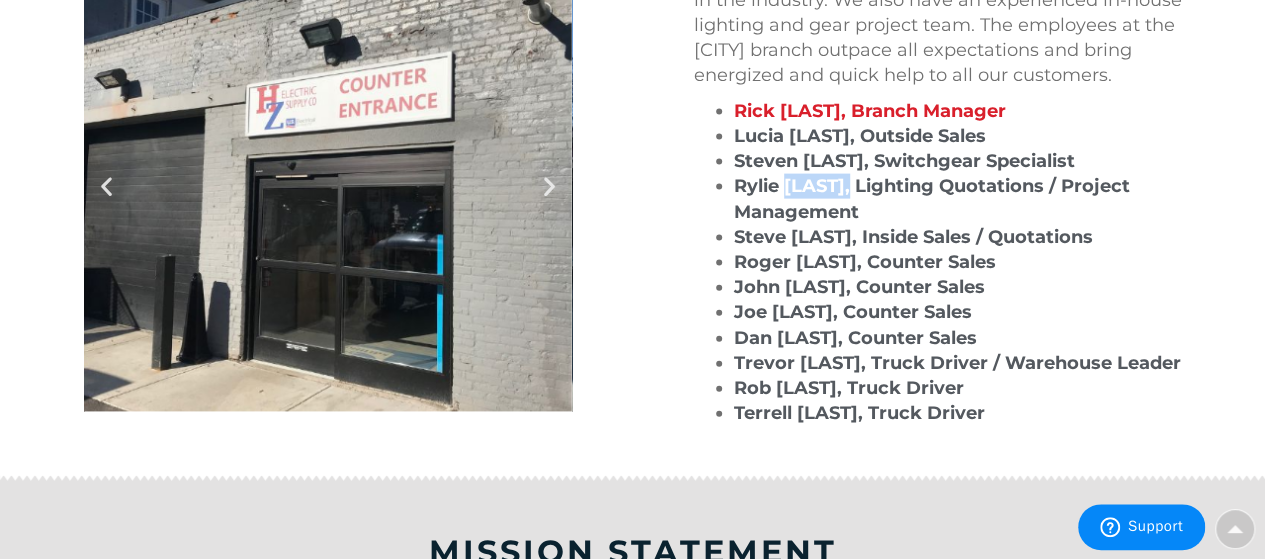 click on "[FIRST] [LAST], Lighting Quotations / Project Management" at bounding box center (932, 198) 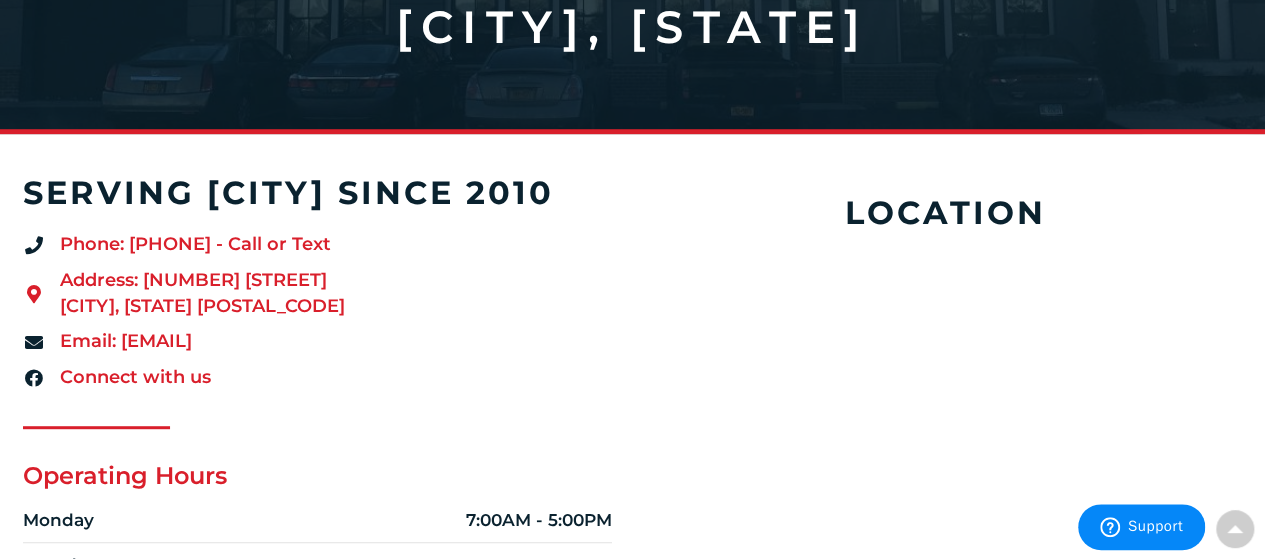 scroll, scrollTop: 500, scrollLeft: 0, axis: vertical 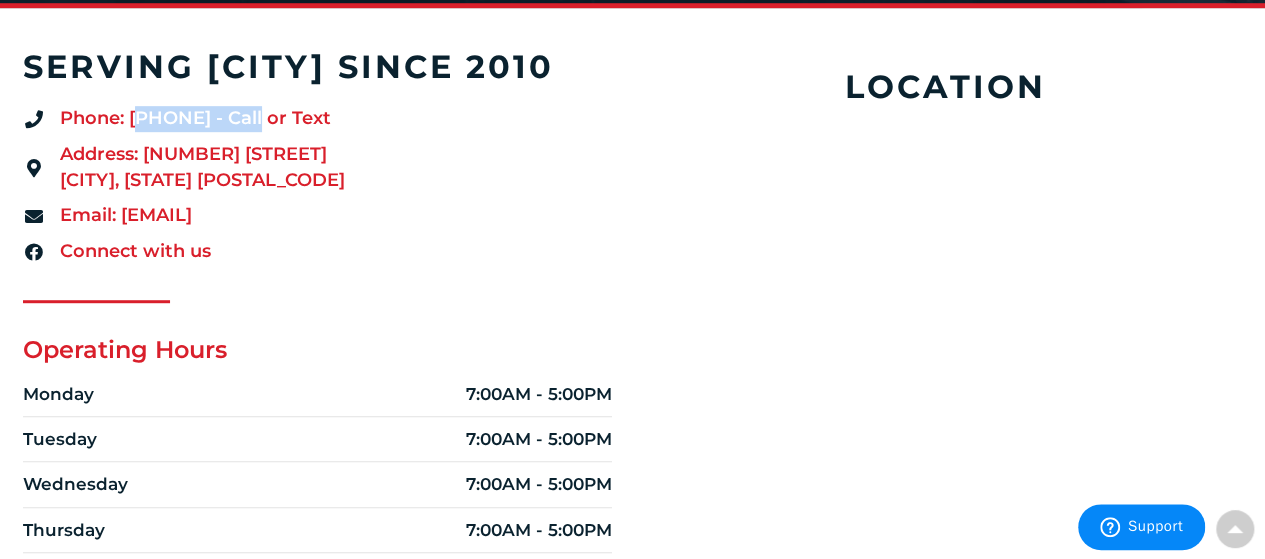 drag, startPoint x: 134, startPoint y: 137, endPoint x: 251, endPoint y: 137, distance: 117 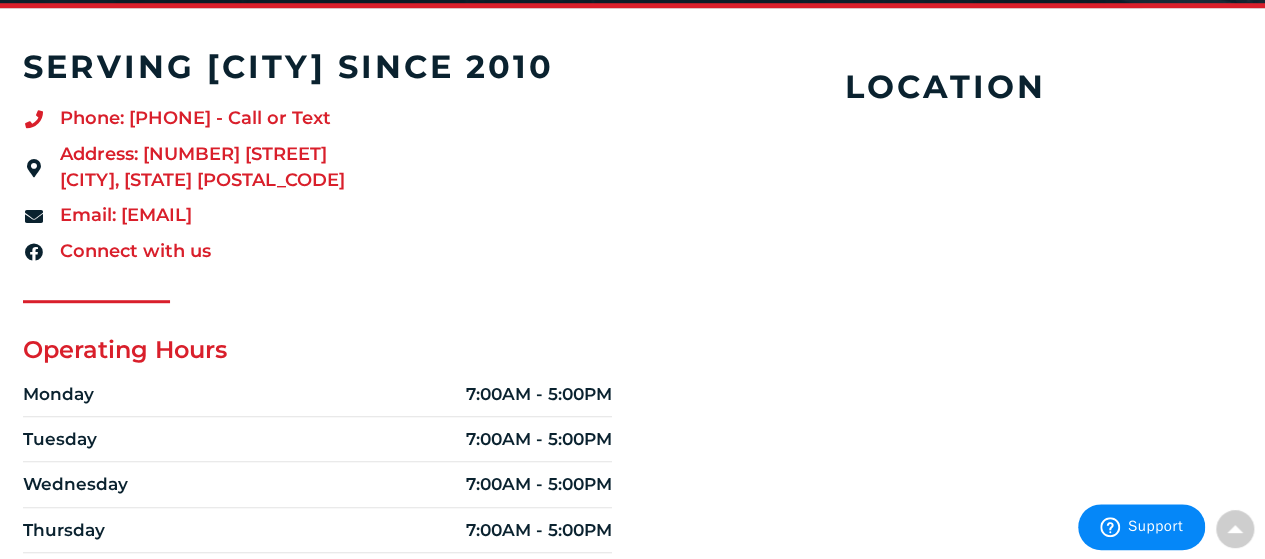 click on "serving poughkeepsie since 2010
Phone: (845) 214-1100 - Call or Text
Address: 135 North Hamilton Street,  Poughkeepsie, NY 12601
Email: Poughkeepsiebranch@hzelectric.com
Connect with us
Operating Hours
Monday
7:00AM - 5:00PM
Tuesday
7:00AM - 5:00PM
Wednesday
7:00AM - 5:00PM
Thursday
7:00AM - 5:00PM
Friday
7:00AM - 5:00PM
Saturday
Closed
Sunday
Closed" at bounding box center (318, 425) 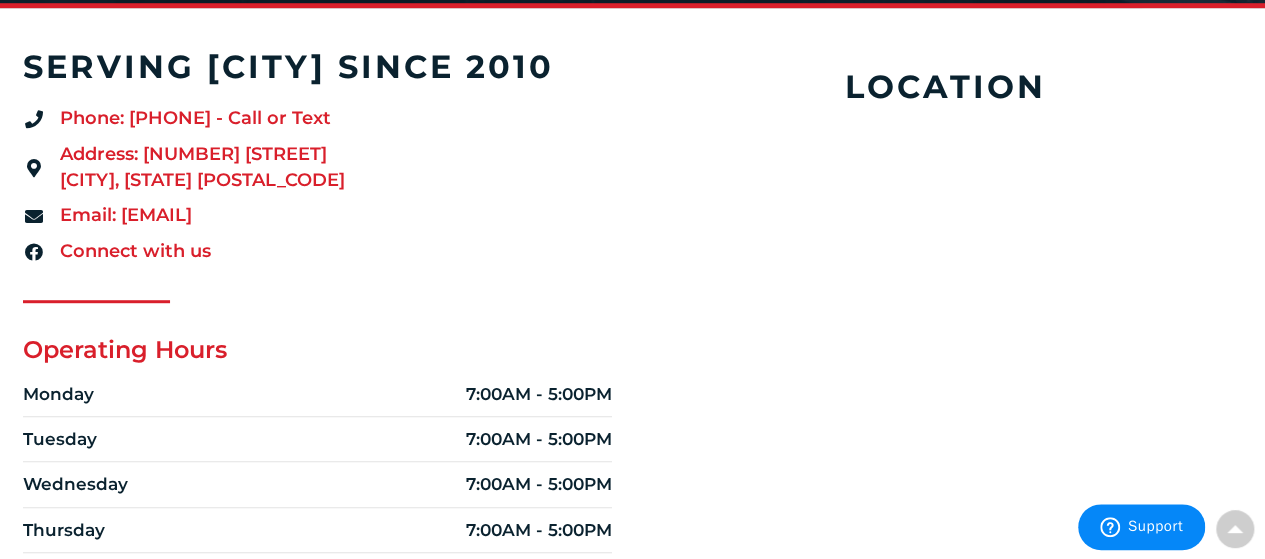click on "serving [CITY] since 2010
Phone: [PHONE] - Call or Text
Address: 135 North Hamilton Street,  [CITY], [STATE] [ZIP]
Email: [EMAIL]
Connect with us
Operating Hours
Monday
7:00AM - 5:00PM
Tuesday
7:00AM - 5:00PM
Wednesday
7:00AM - 5:00PM
Thursday
7:00AM - 5:00PM
Friday
7:00AM - 5:00PM
Saturday
Closed" at bounding box center [632, 425] 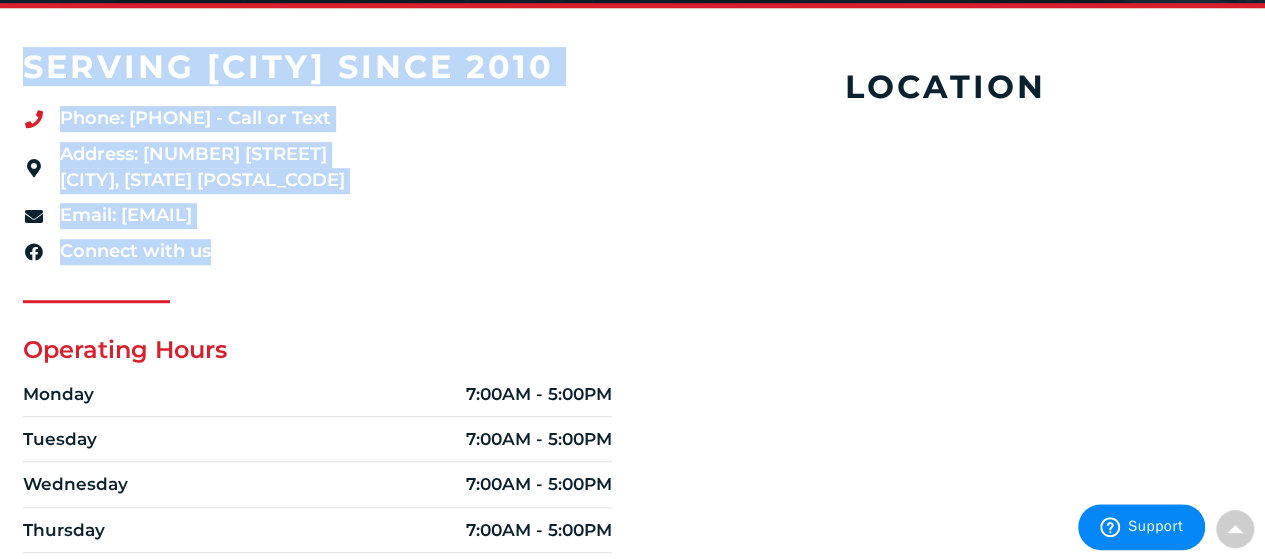 drag, startPoint x: 0, startPoint y: 65, endPoint x: 597, endPoint y: 151, distance: 603.1625 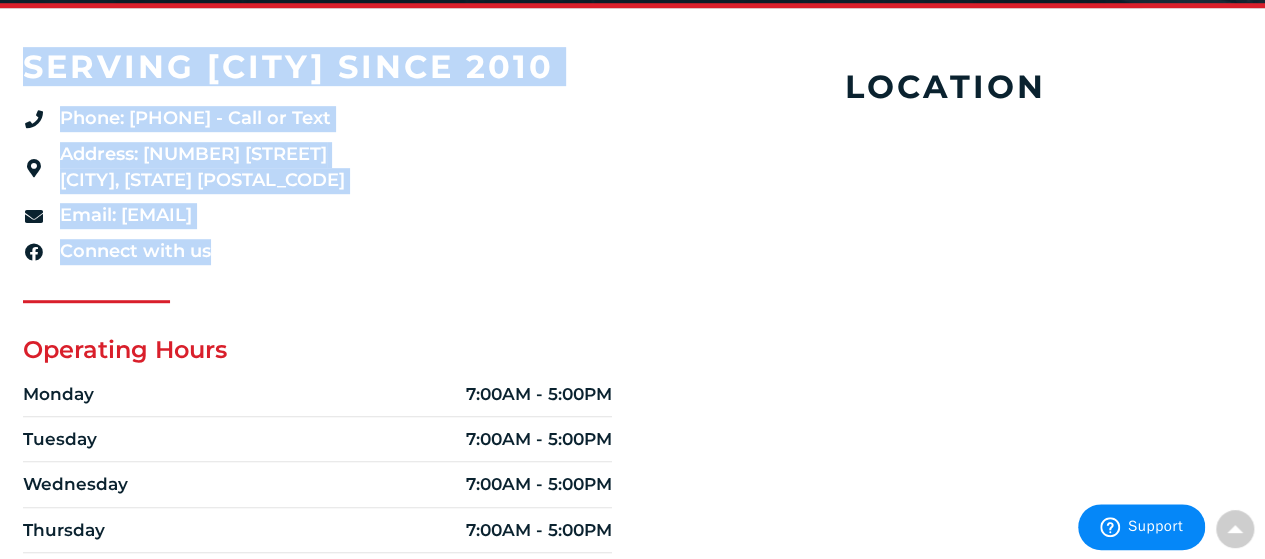 click on "serving poughkeepsie since 2010
Phone: (845) 214-1100 - Call or Text
Address: 135 North Hamilton Street,  Poughkeepsie, NY 12601
Email: Poughkeepsiebranch@hzelectric.com
Connect with us
Operating Hours
Monday
7:00AM - 5:00PM
Tuesday
7:00AM - 5:00PM
Wednesday
7:00AM - 5:00PM
Thursday
7:00AM - 5:00PM
Friday
7:00AM - 5:00PM
Saturday
Closed
Sunday
Closed" at bounding box center [318, 425] 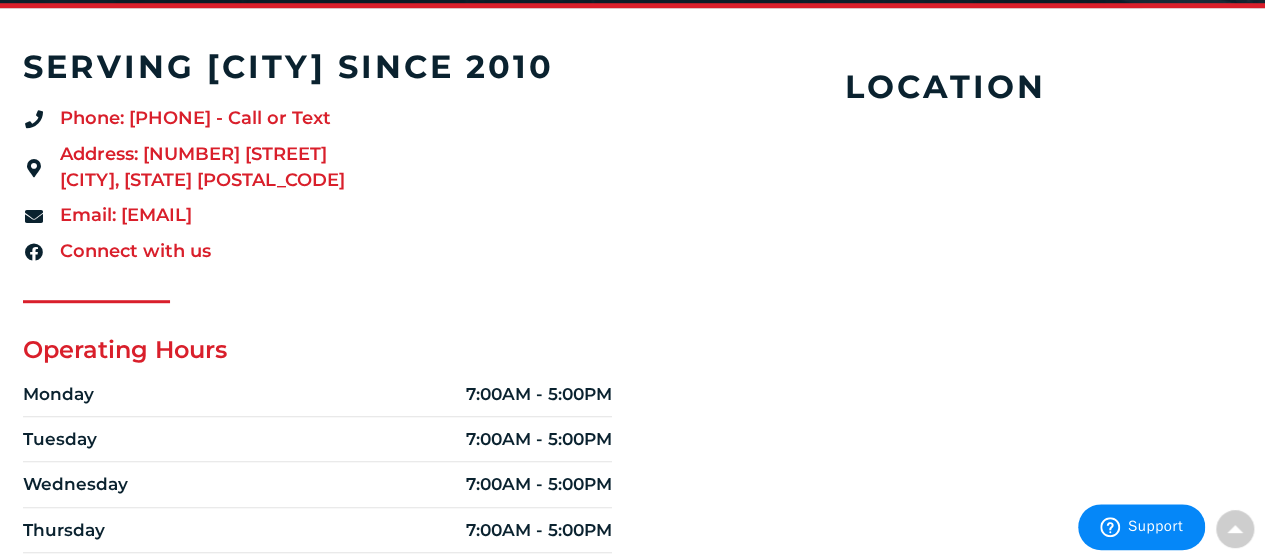 click on "Location
MAKE YOUR BRANCH
SHOP PRODUCTS
LEAVE A REVIEW
Stay Connected
Facebook-f
Linkedin
Youtube" at bounding box center [945, 425] 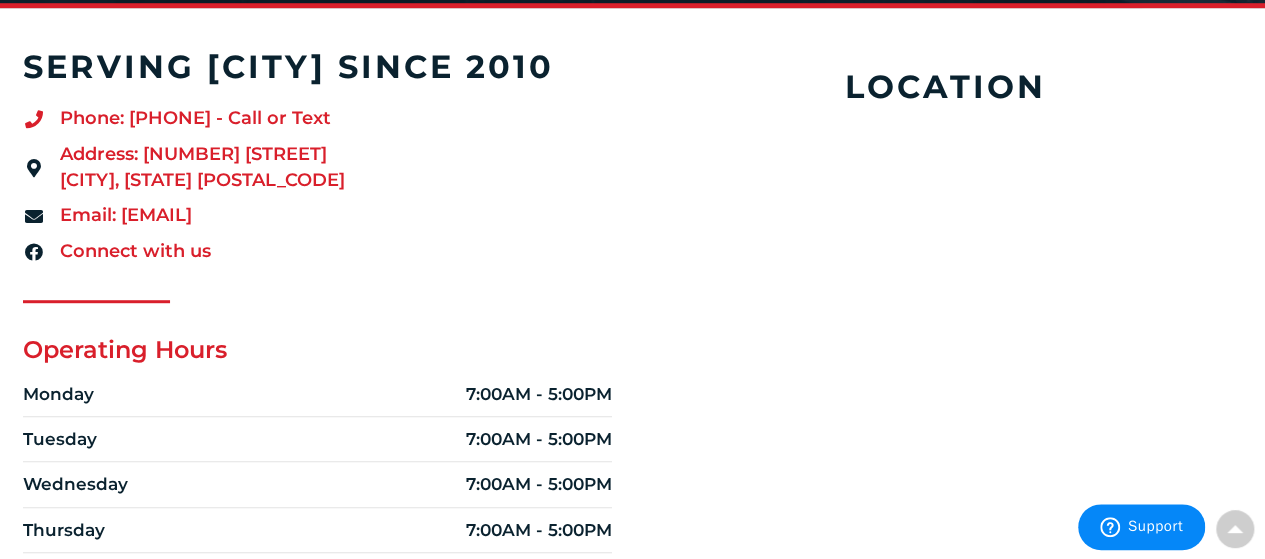 click on "Phone: [PHONE] - Call or Text" at bounding box center (318, 119) 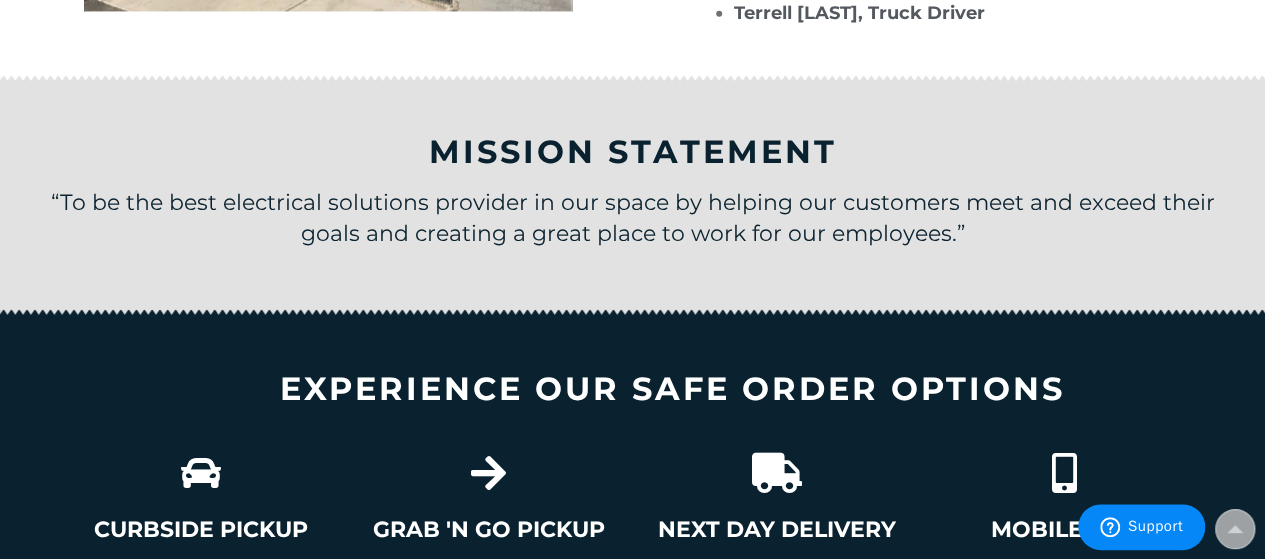 scroll, scrollTop: 2400, scrollLeft: 0, axis: vertical 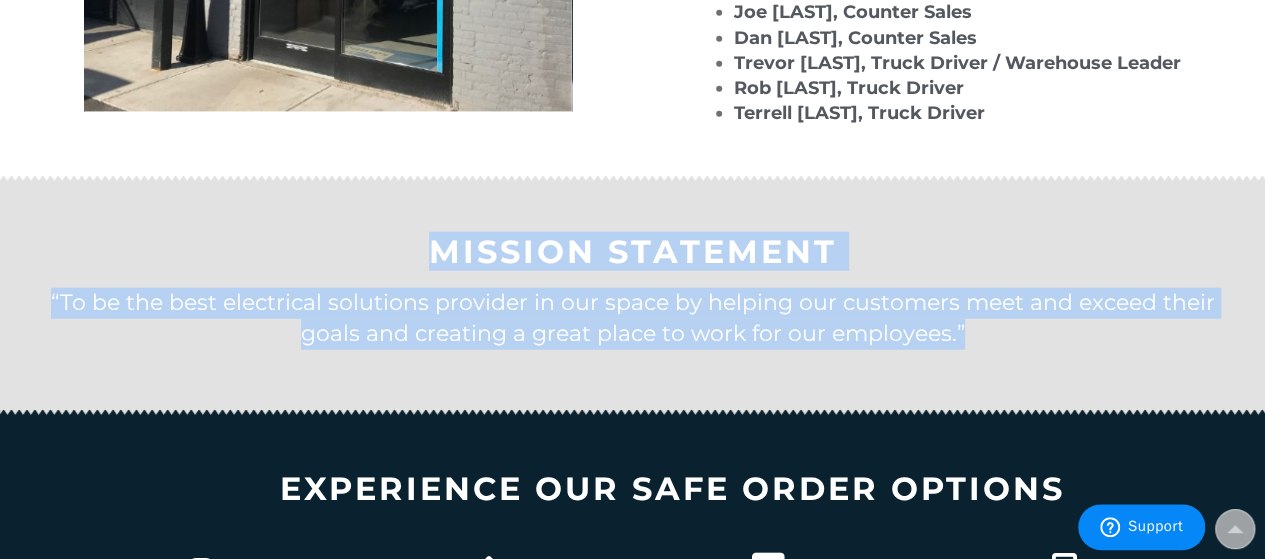 drag, startPoint x: 980, startPoint y: 377, endPoint x: 202, endPoint y: 225, distance: 792.7093 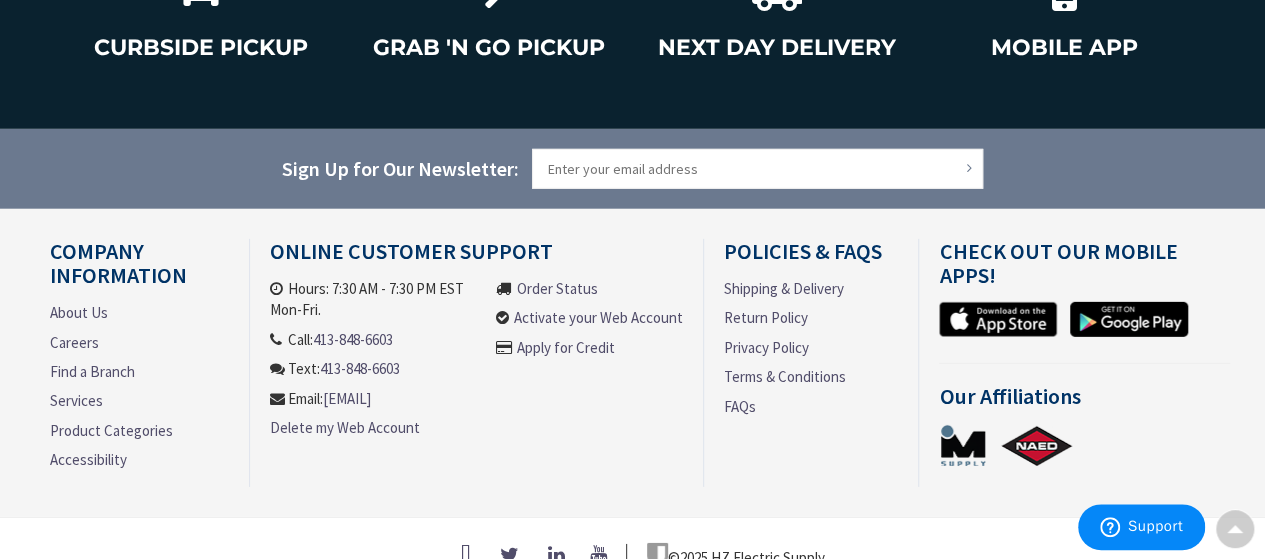 scroll, scrollTop: 3045, scrollLeft: 0, axis: vertical 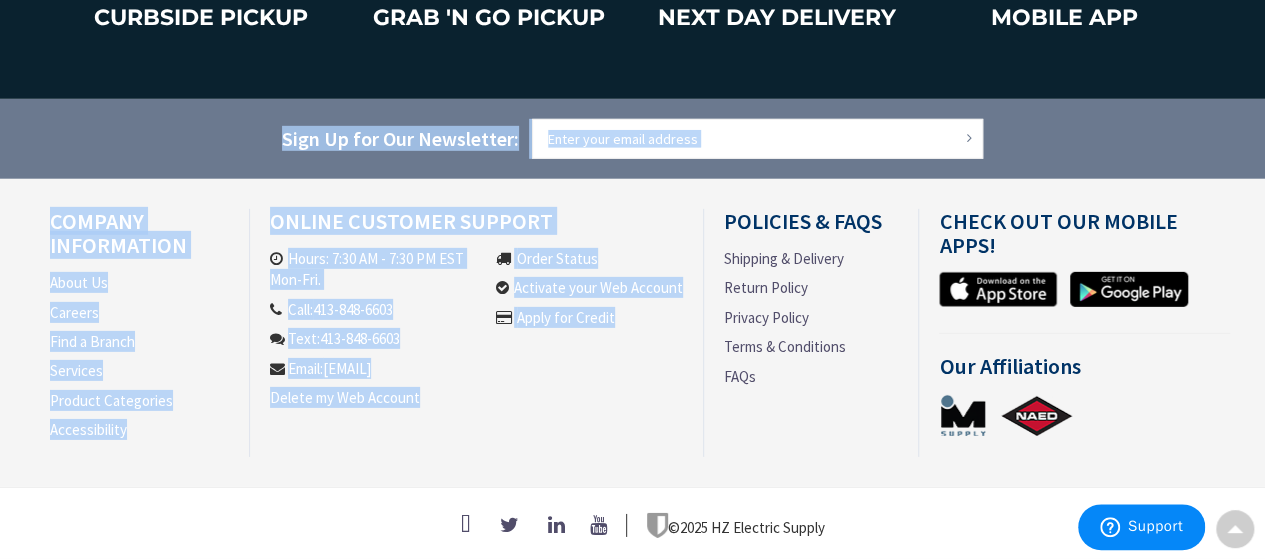 drag, startPoint x: 542, startPoint y: 438, endPoint x: 0, endPoint y: 147, distance: 615.17883 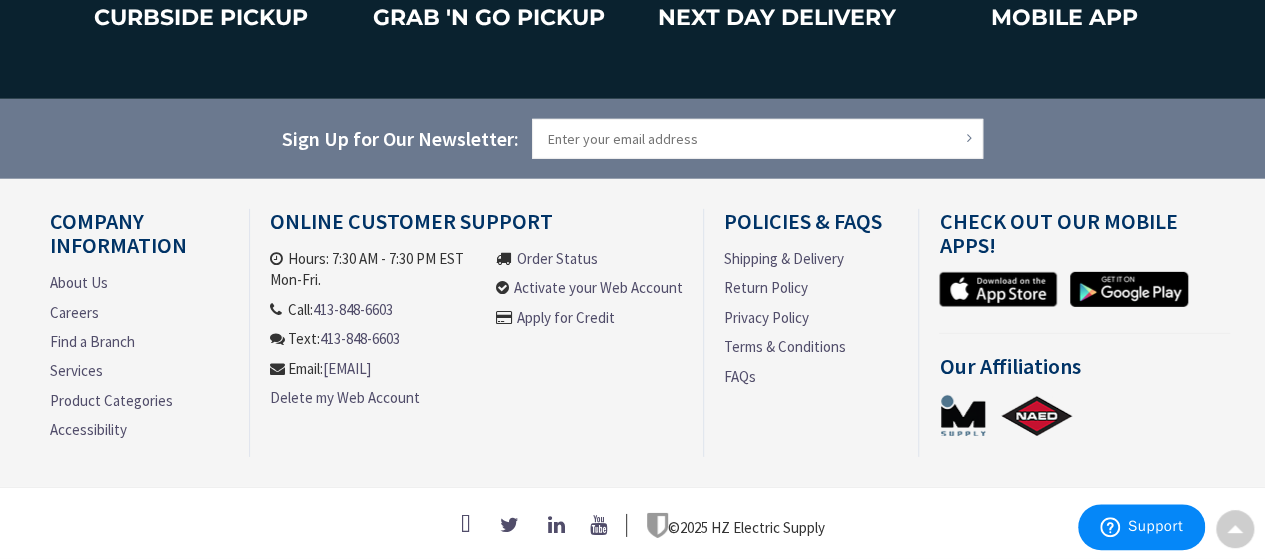 click on "Newsletter
Sign Up for Our Newsletter:
Subscribe" at bounding box center (632, 139) 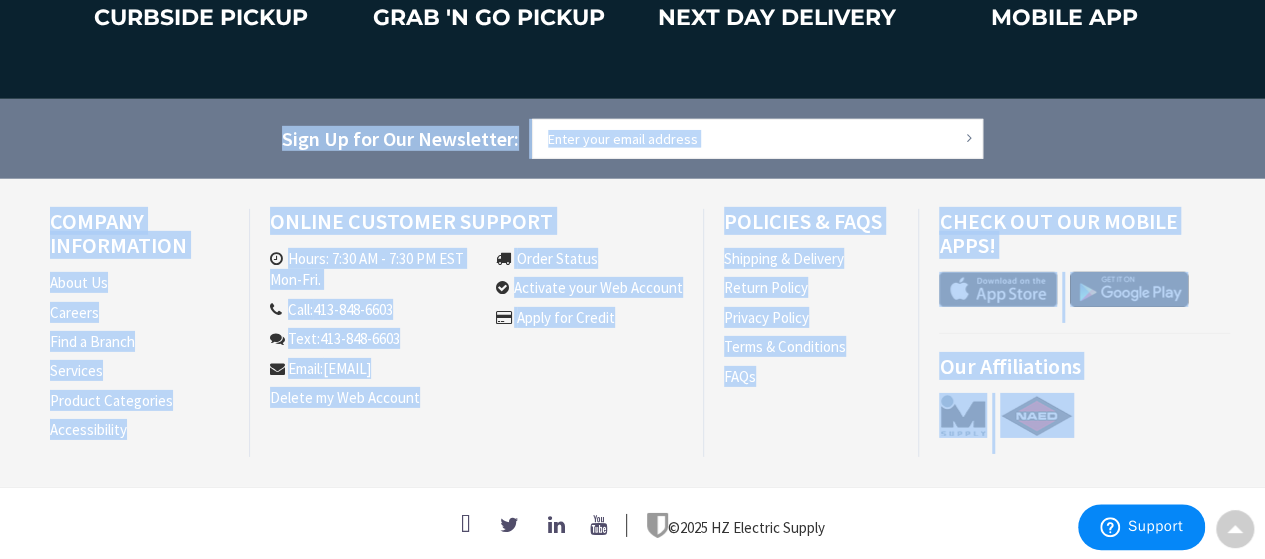 drag, startPoint x: 0, startPoint y: 114, endPoint x: 1173, endPoint y: 423, distance: 1213.0168 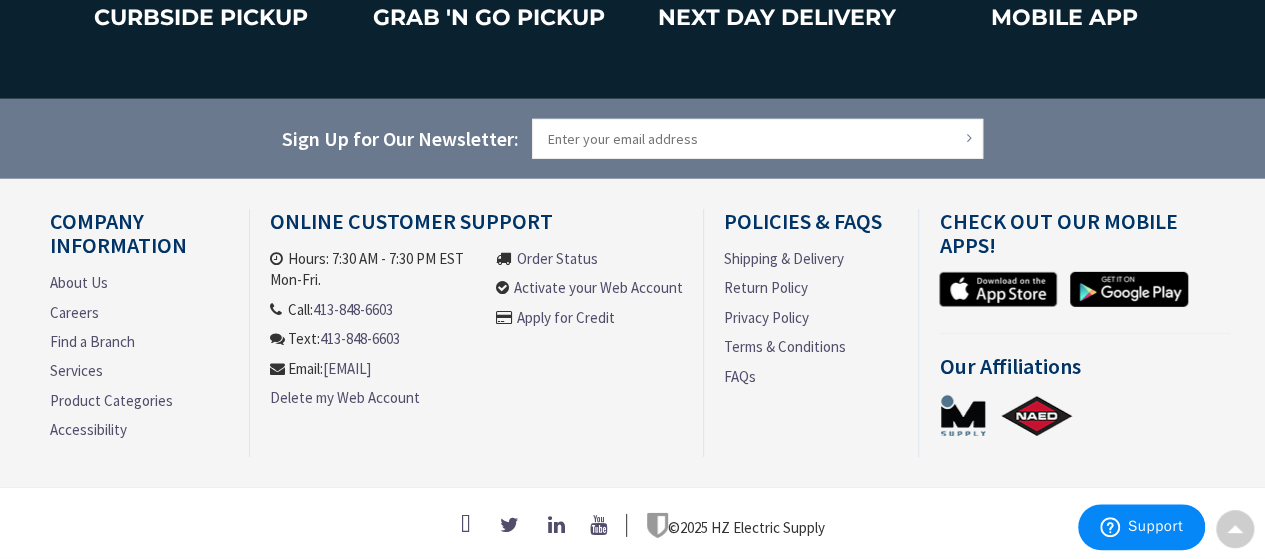 click at bounding box center [1082, 423] 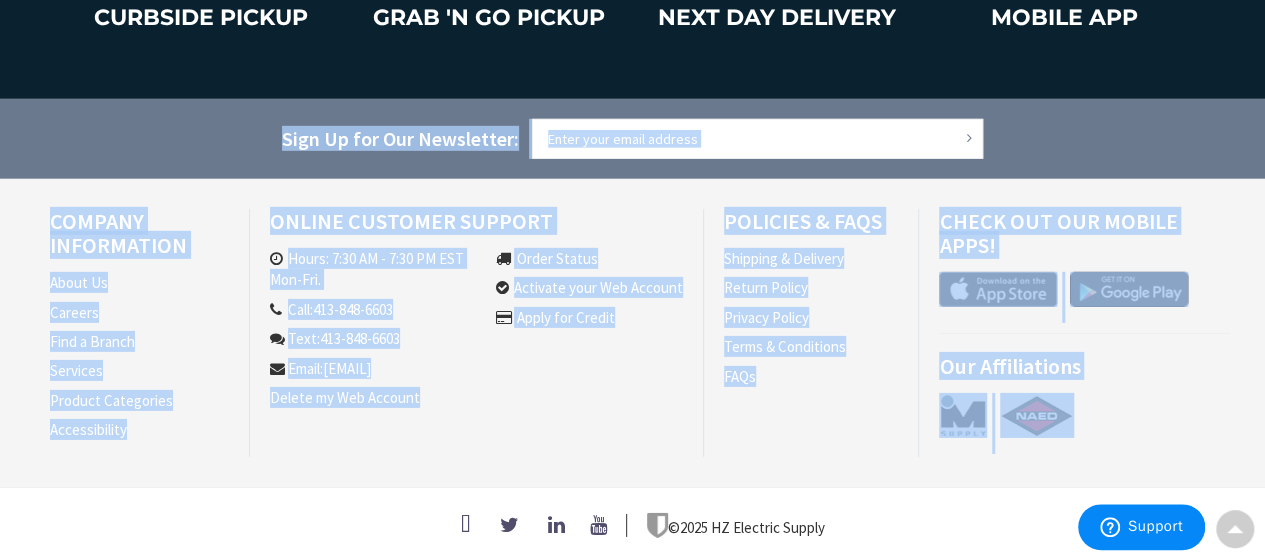 drag, startPoint x: 1166, startPoint y: 427, endPoint x: 251, endPoint y: 108, distance: 969.0129 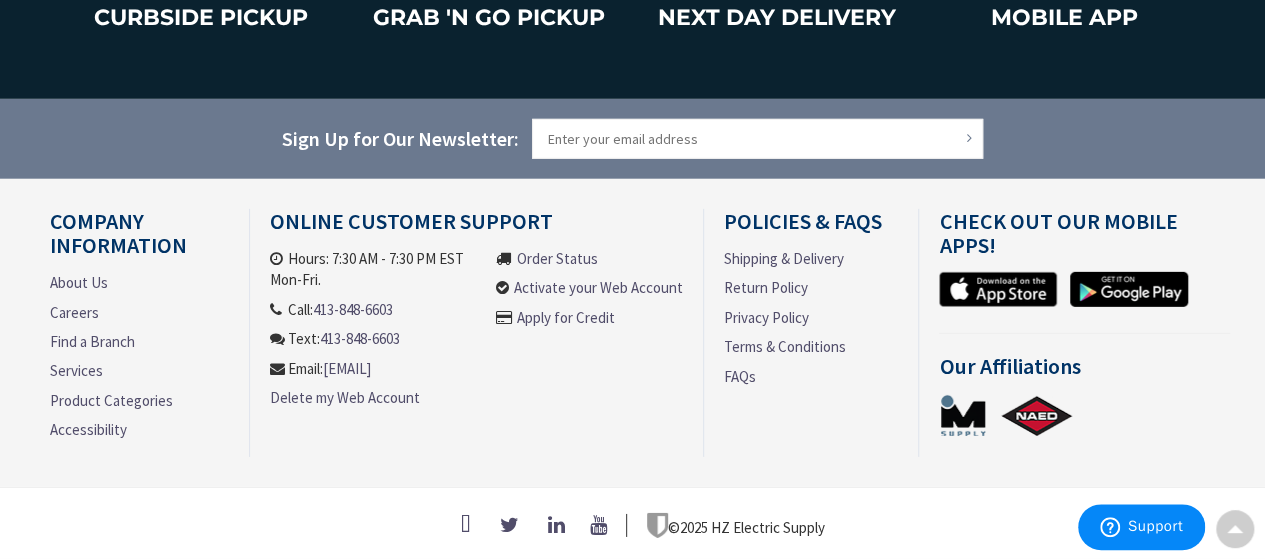click on "Newsletter
Sign Up for Our Newsletter:
Subscribe" at bounding box center (632, 139) 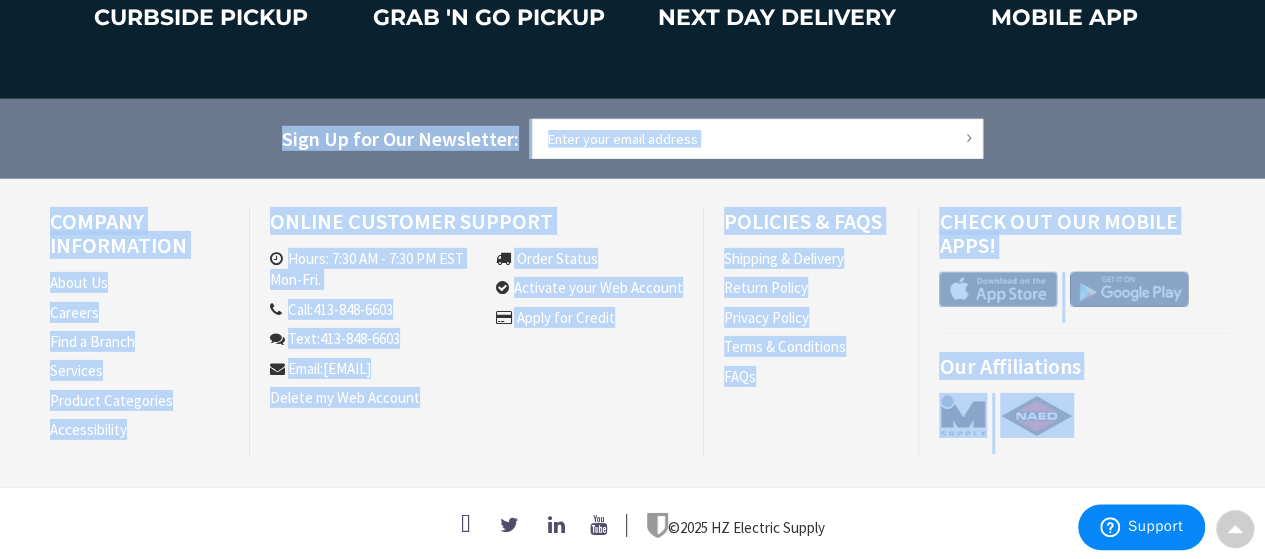 drag, startPoint x: 235, startPoint y: 106, endPoint x: 1181, endPoint y: 409, distance: 993.34033 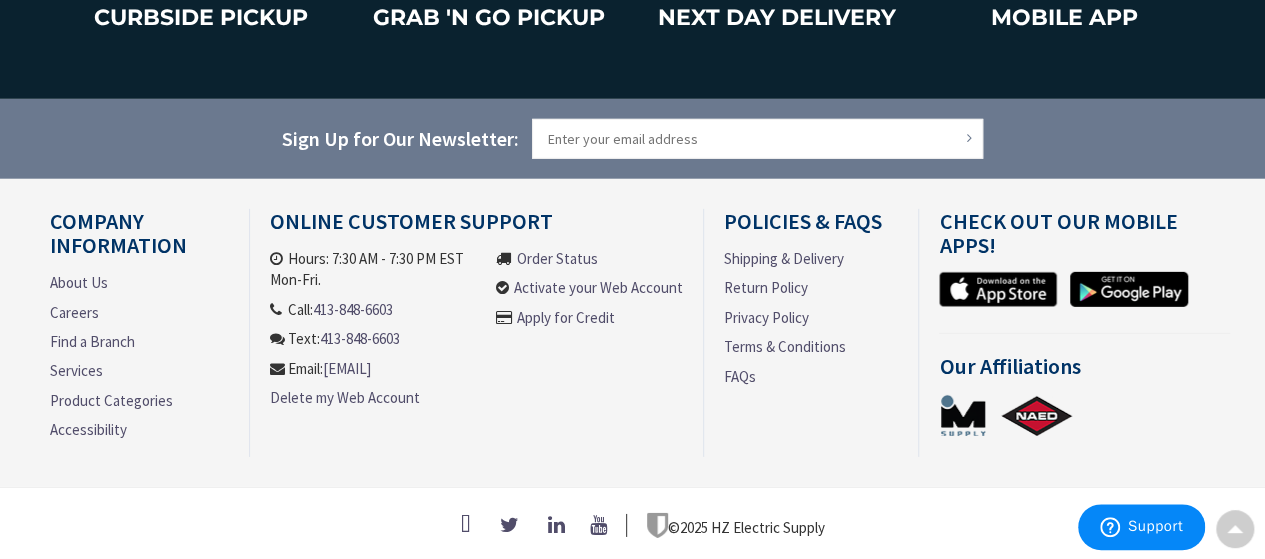 click on "Online Customer Support" at bounding box center (476, 228) 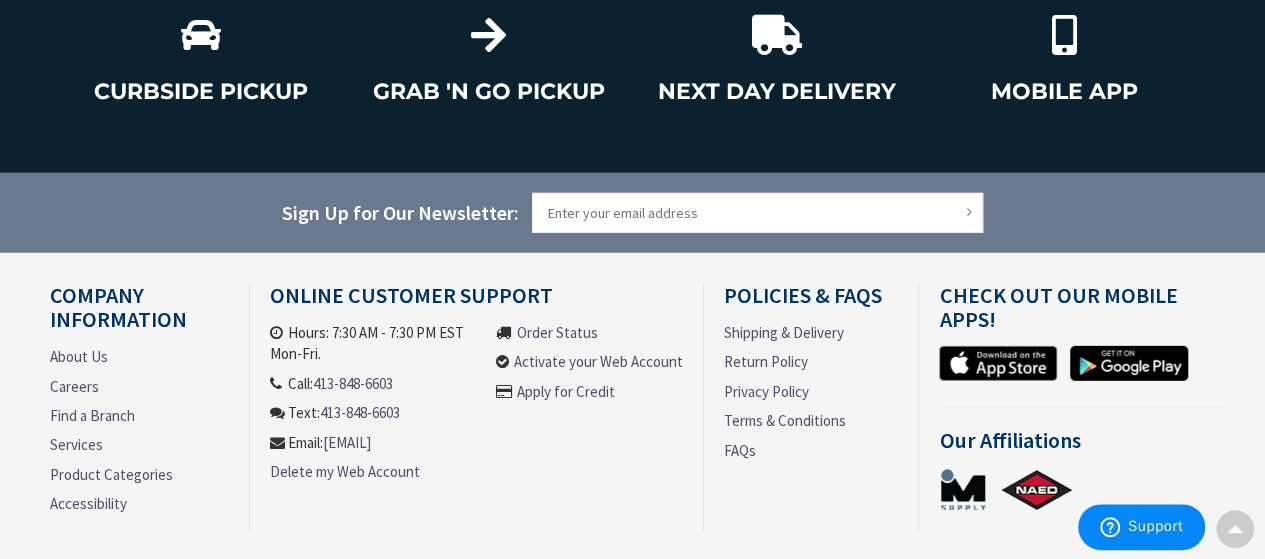 scroll, scrollTop: 2845, scrollLeft: 0, axis: vertical 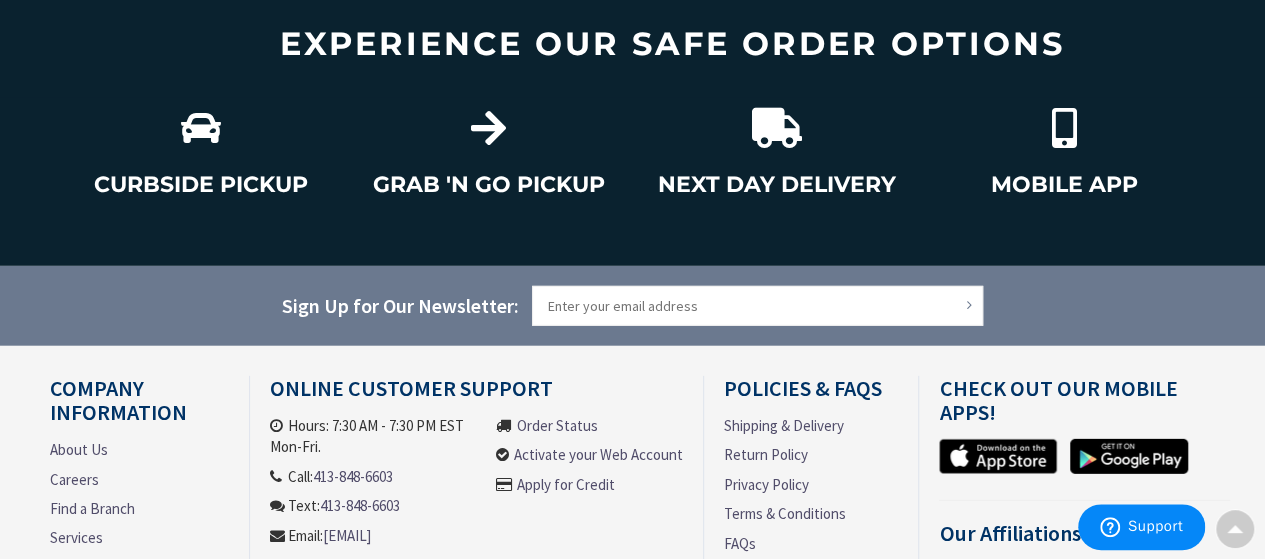 click on "Company Information
About Us
Careers
Find a Branch
Services
Product Categories
Accessibility
Online Customer Support
Hours: 7:30 AM - 7:30 PM EST Mon-Fri.
Call:  413-848-6603
Text:  413-848-6603
Email:  customersupport@hzelectric.com
Delete my Web Account
Order Status
Activate your Web Account
Apply for Credit
Policies & FAQs
Shipping & Delivery
Return Policy
Privacy Policy
Terms & Conditions
FAQs
Check out Our Mobile Apps!
Our Affiliations
©  2025   HZ Electric Supply" at bounding box center (632, 536) 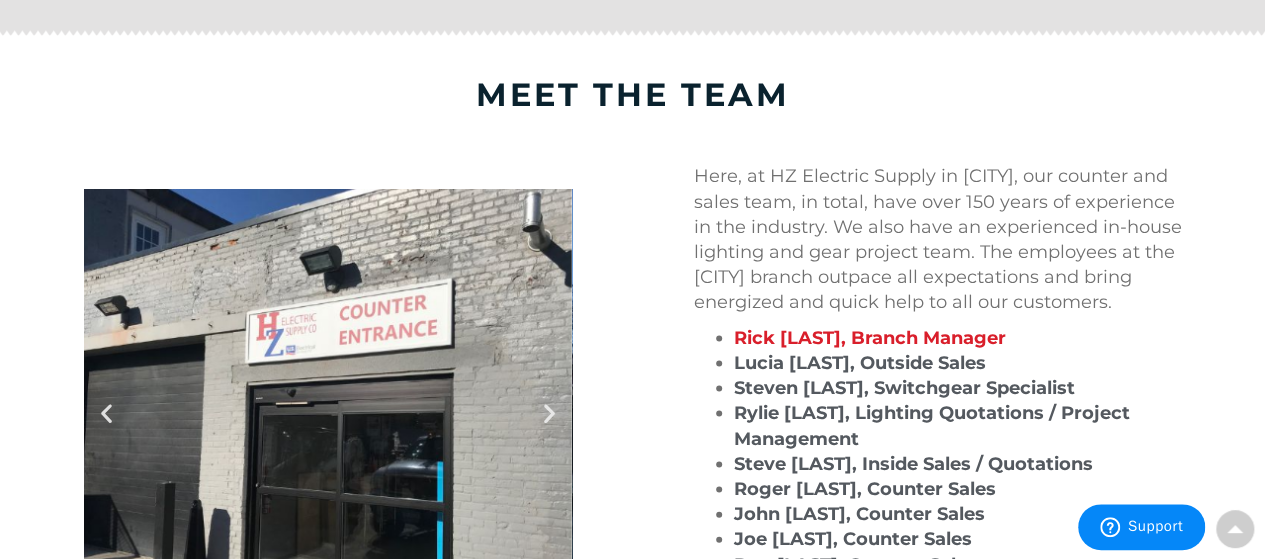 scroll, scrollTop: 1845, scrollLeft: 0, axis: vertical 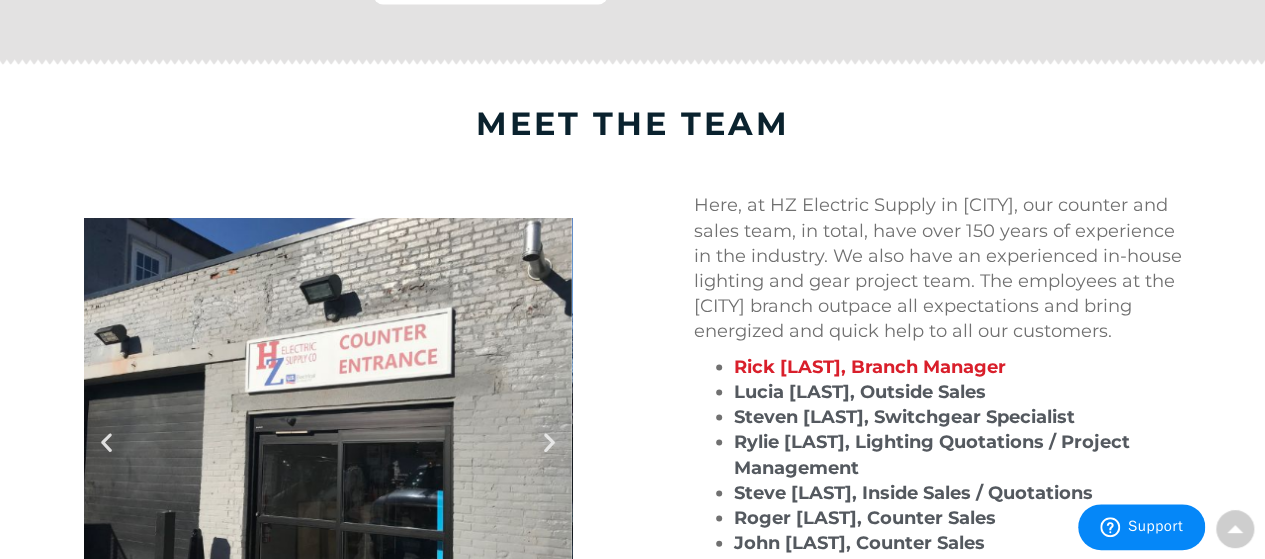 click on "Here, at HZ Electric Supply in [CITY], our counter and sales team, in total, have over 150 years of experience in the industry. We also have an experienced in-house lighting and gear project team. The employees at the [CITY] branch outpace all expectations and bring energized and quick help to all our customers." at bounding box center (938, 267) 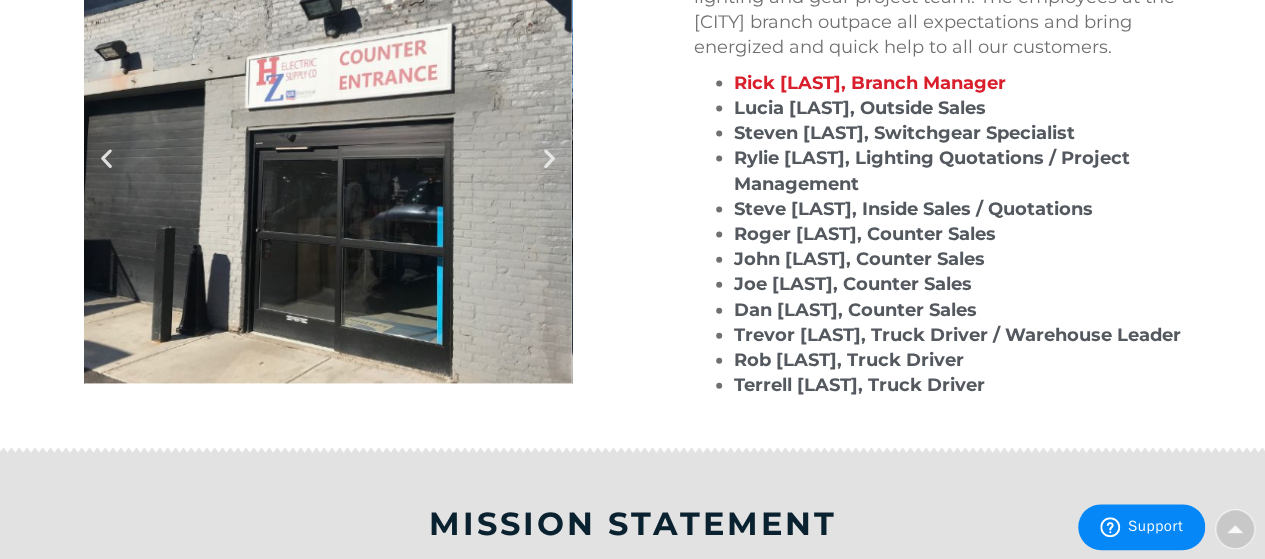 scroll, scrollTop: 2145, scrollLeft: 0, axis: vertical 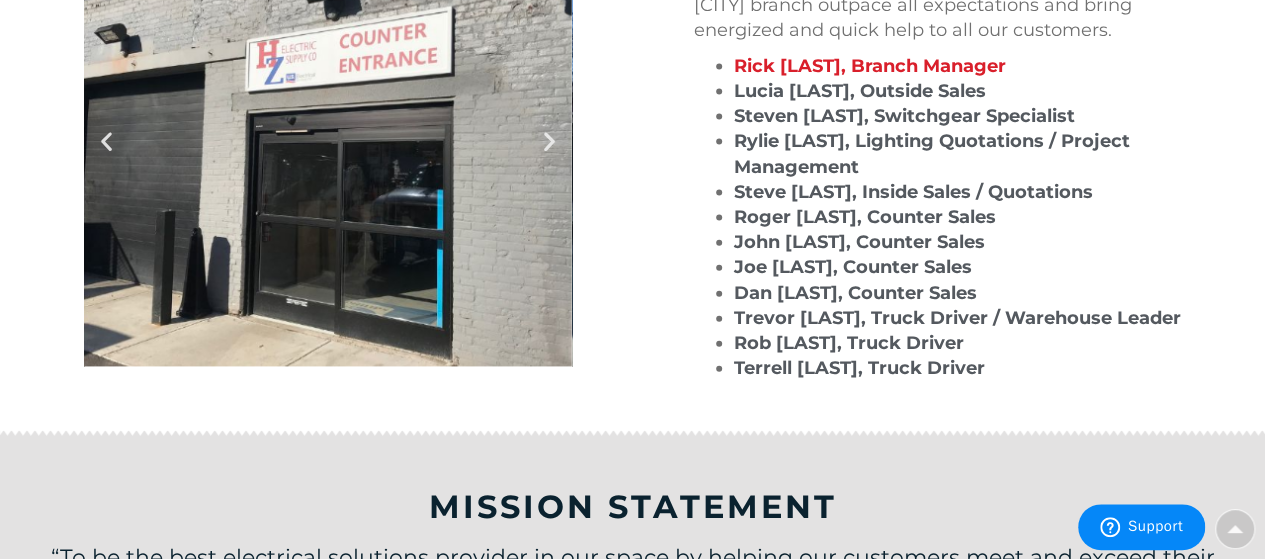 click on "[FIRST] [LAST], Switchgear Specialist" at bounding box center [958, 116] 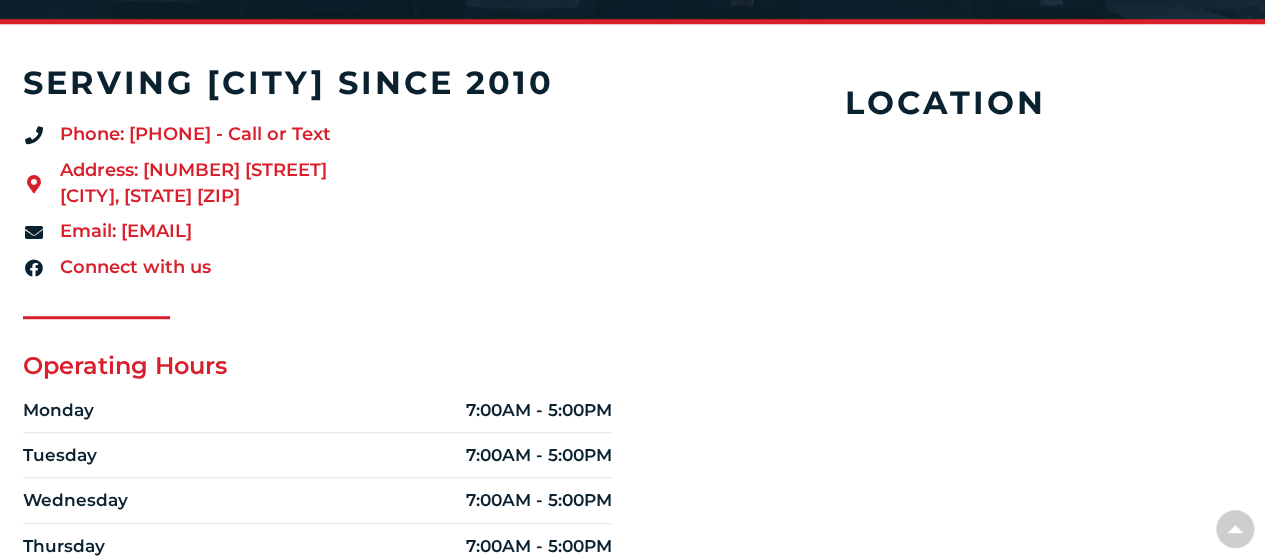 scroll, scrollTop: 484, scrollLeft: 0, axis: vertical 